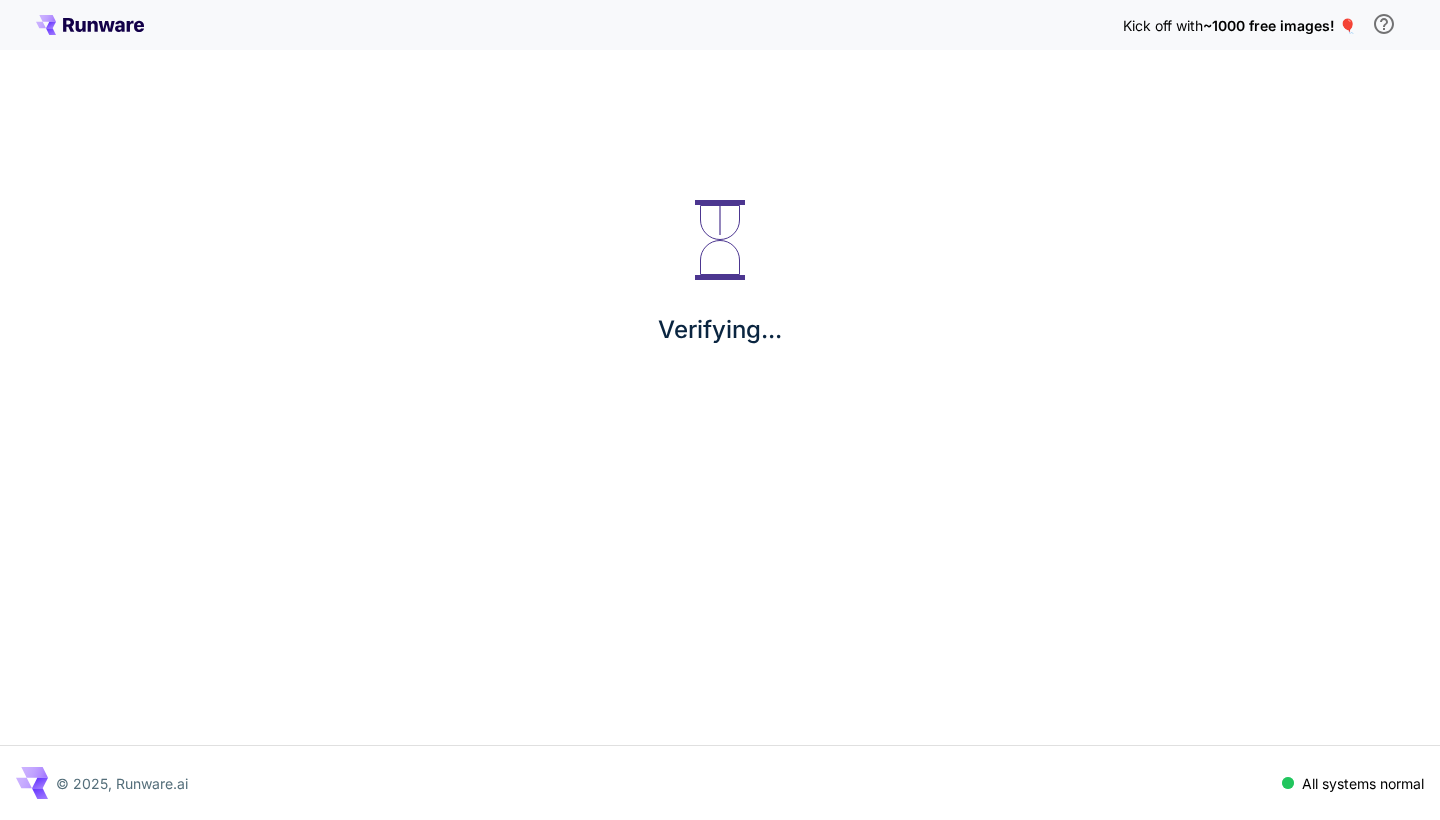 scroll, scrollTop: 0, scrollLeft: 0, axis: both 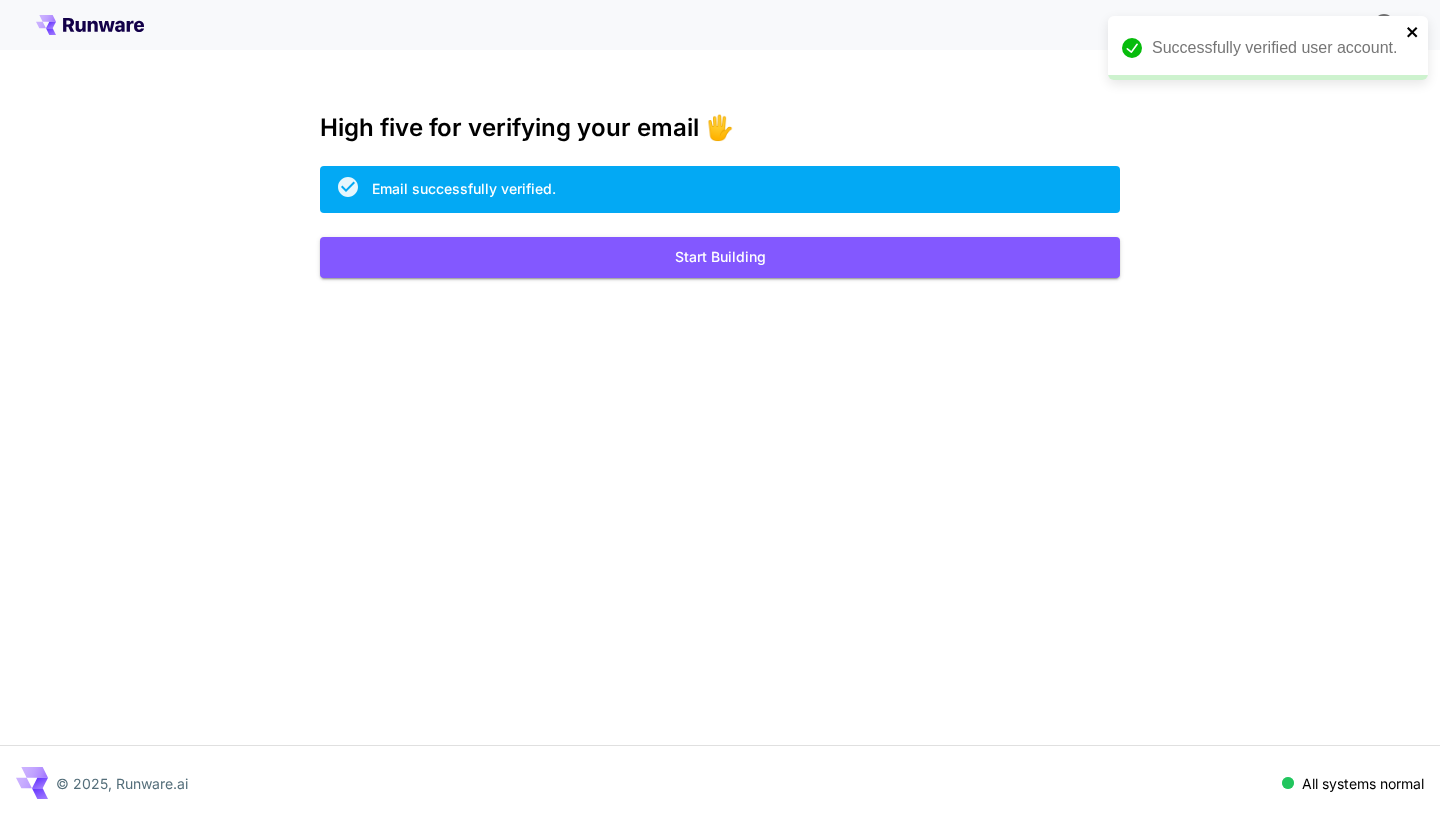 click 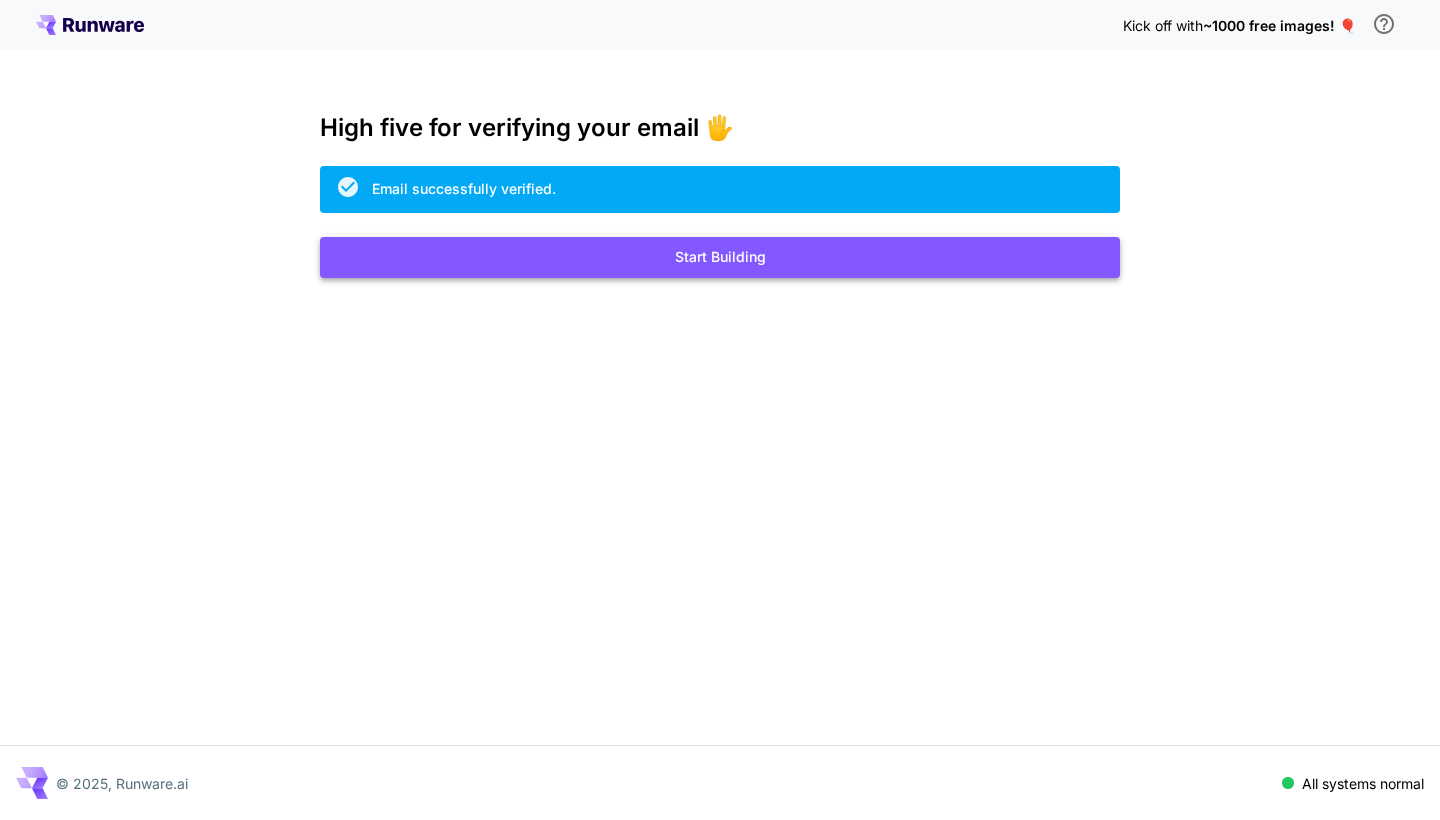 click on "Start Building" at bounding box center [720, 257] 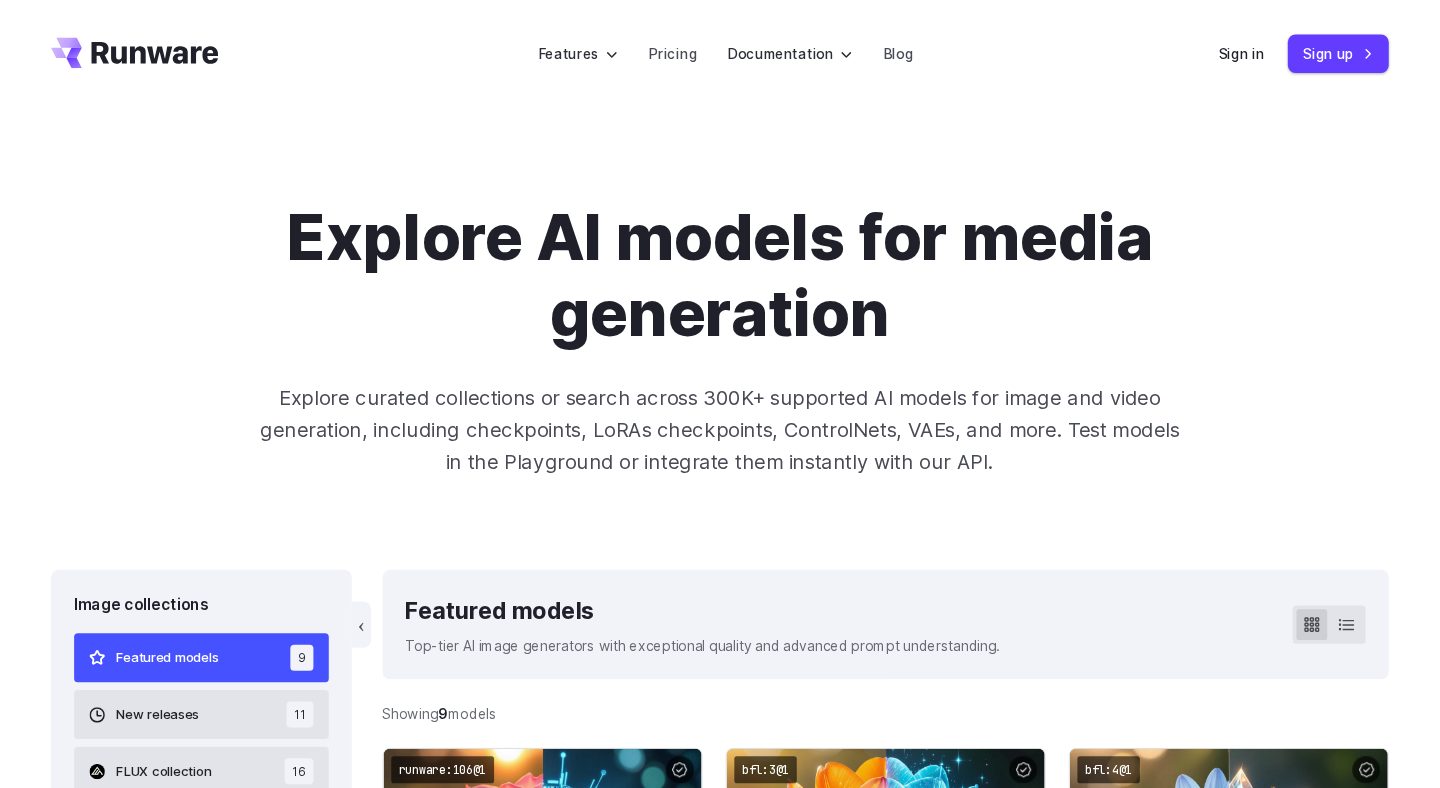 scroll, scrollTop: 0, scrollLeft: 0, axis: both 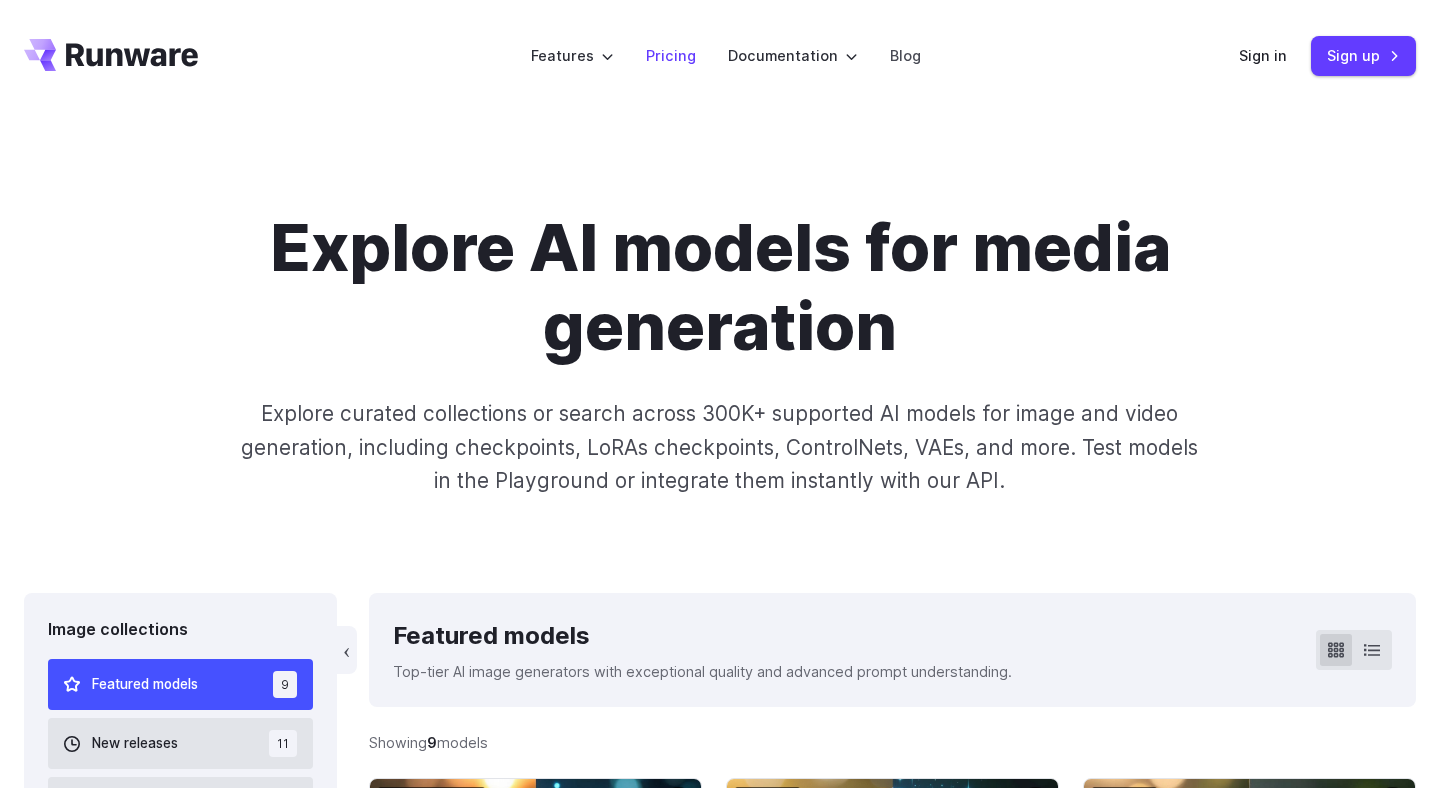 click on "Pricing" at bounding box center [671, 55] 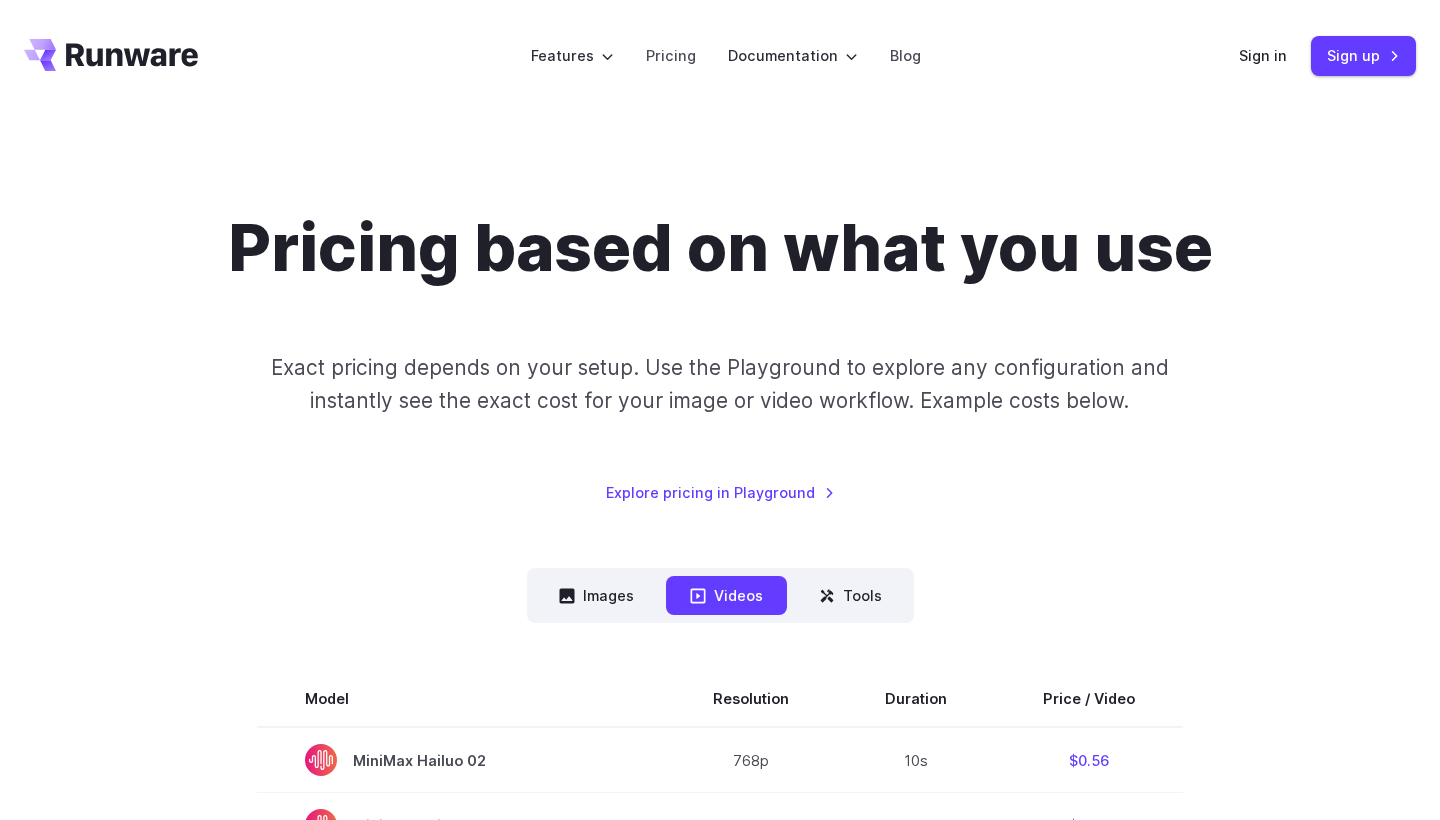 scroll, scrollTop: 307, scrollLeft: 0, axis: vertical 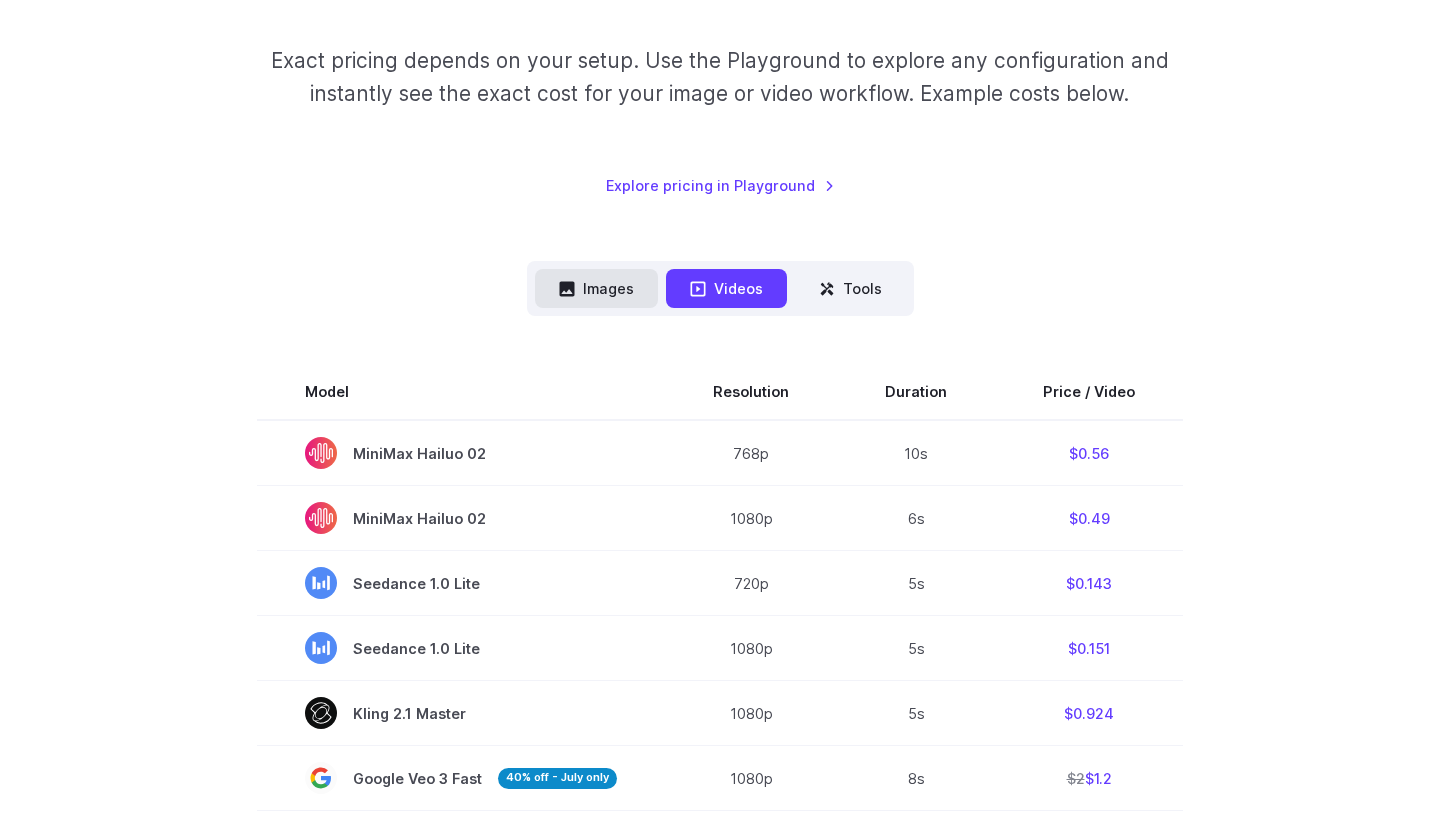 click on "Images" at bounding box center [596, 288] 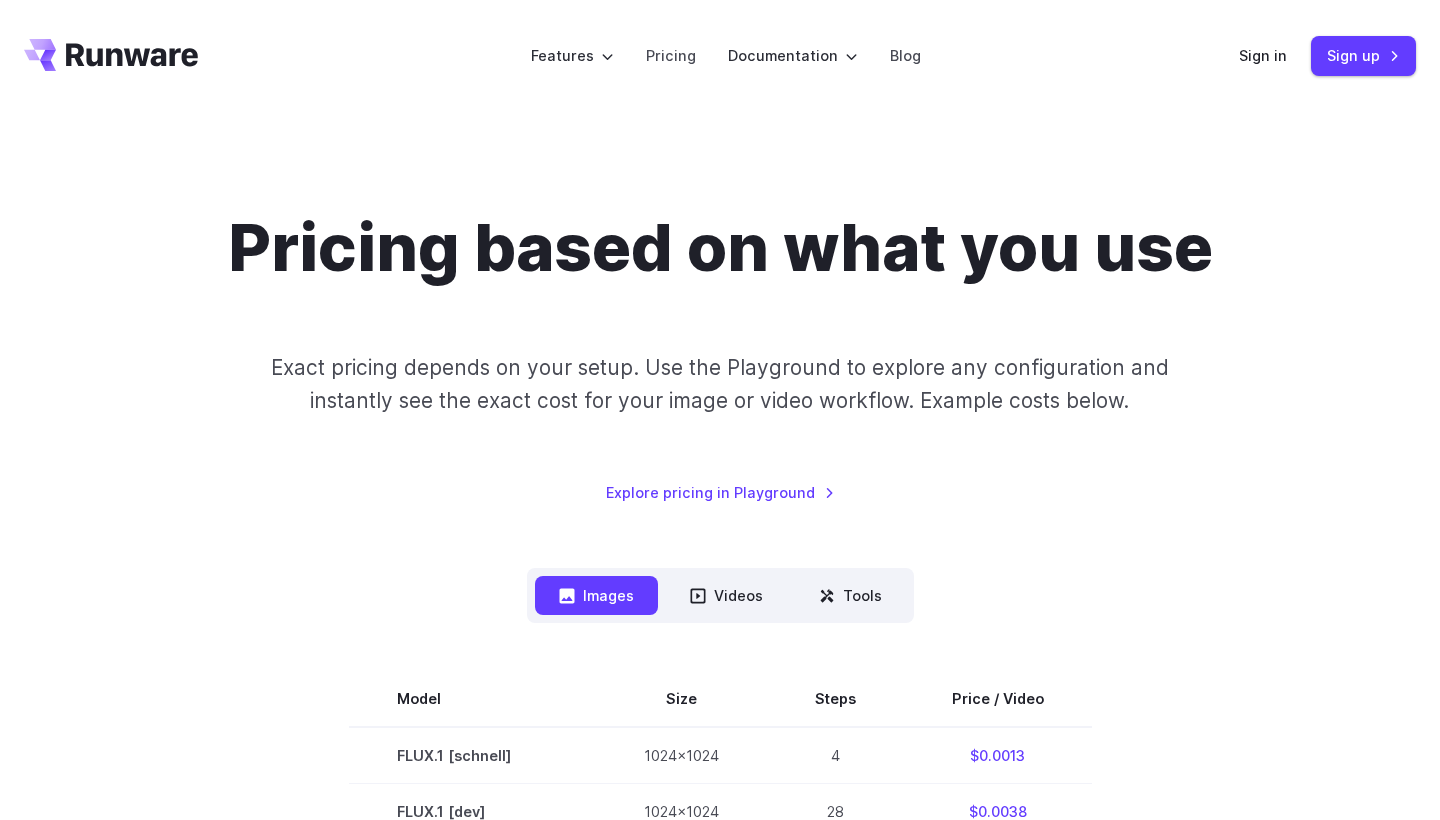scroll, scrollTop: 0, scrollLeft: 0, axis: both 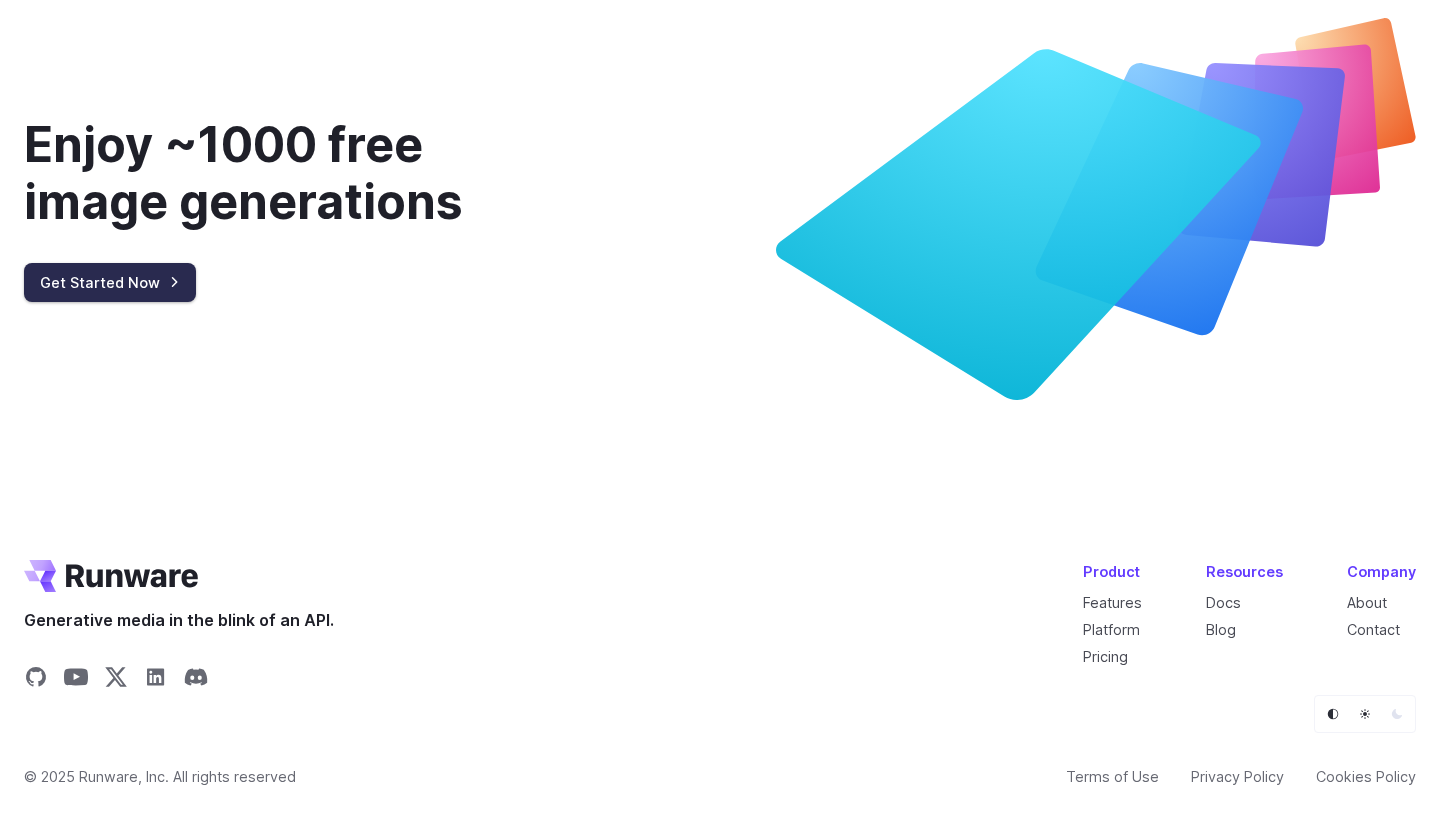 click on "Get Started Now" at bounding box center [110, 282] 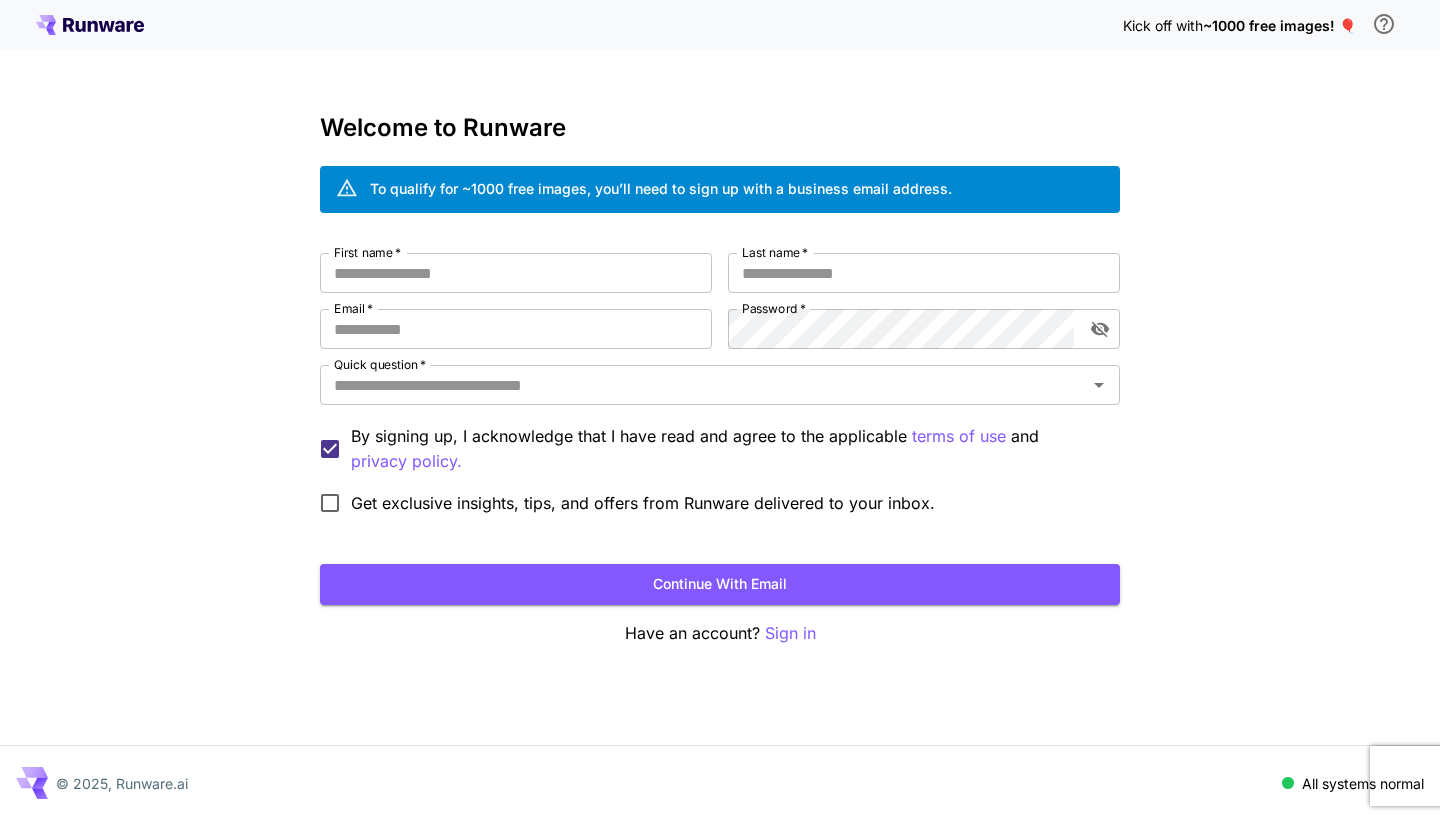 scroll, scrollTop: 0, scrollLeft: 0, axis: both 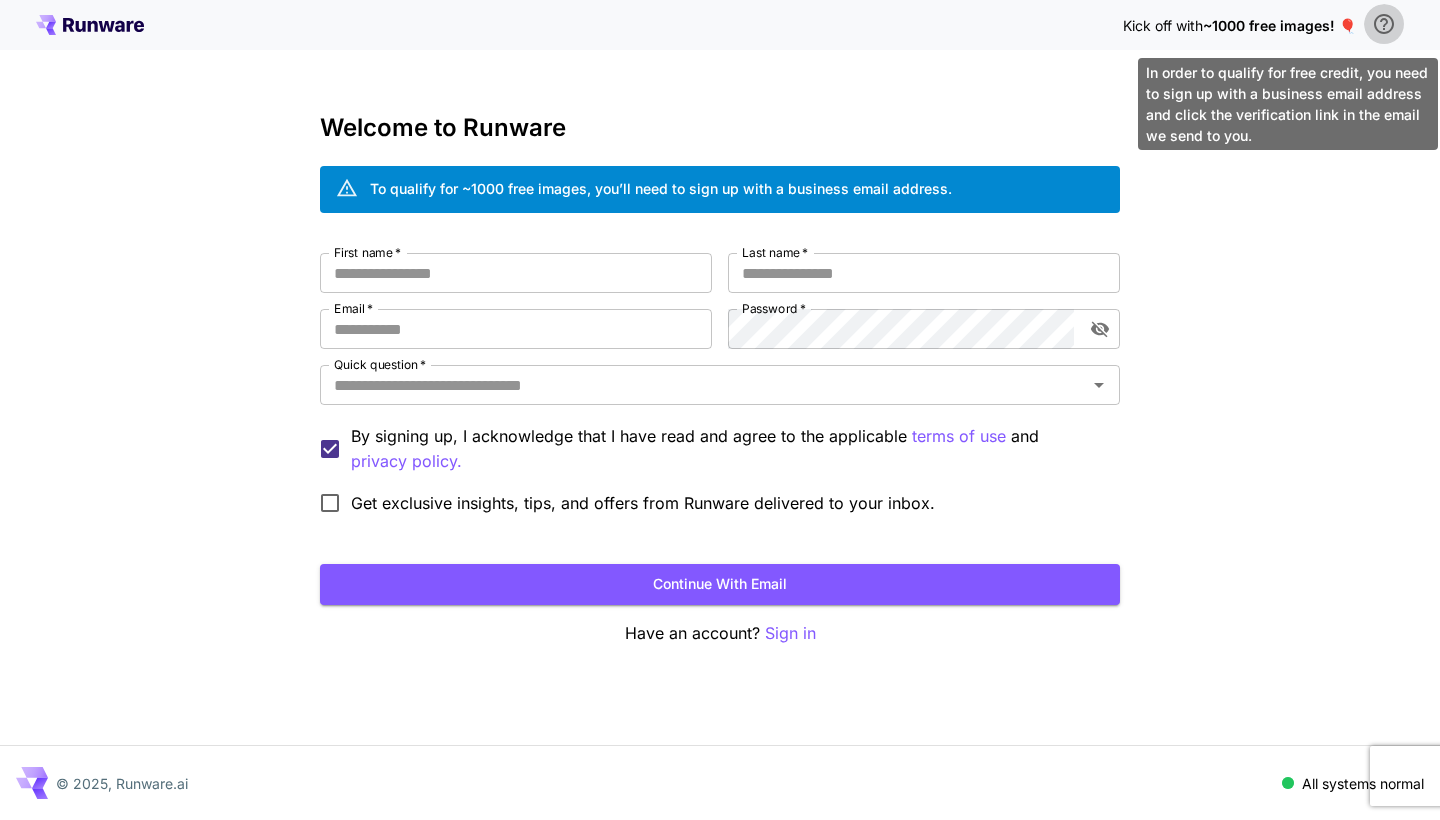 click 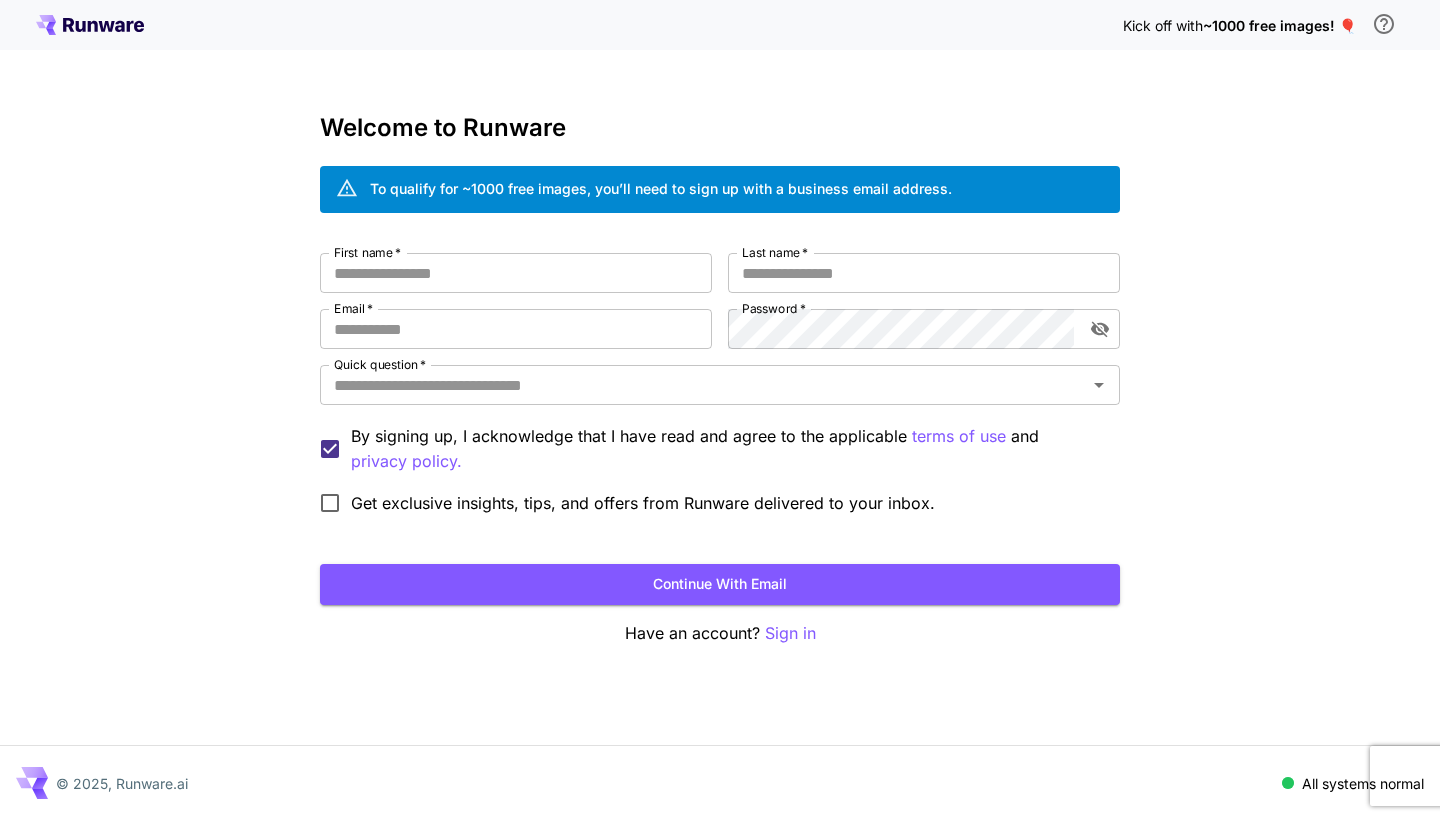click 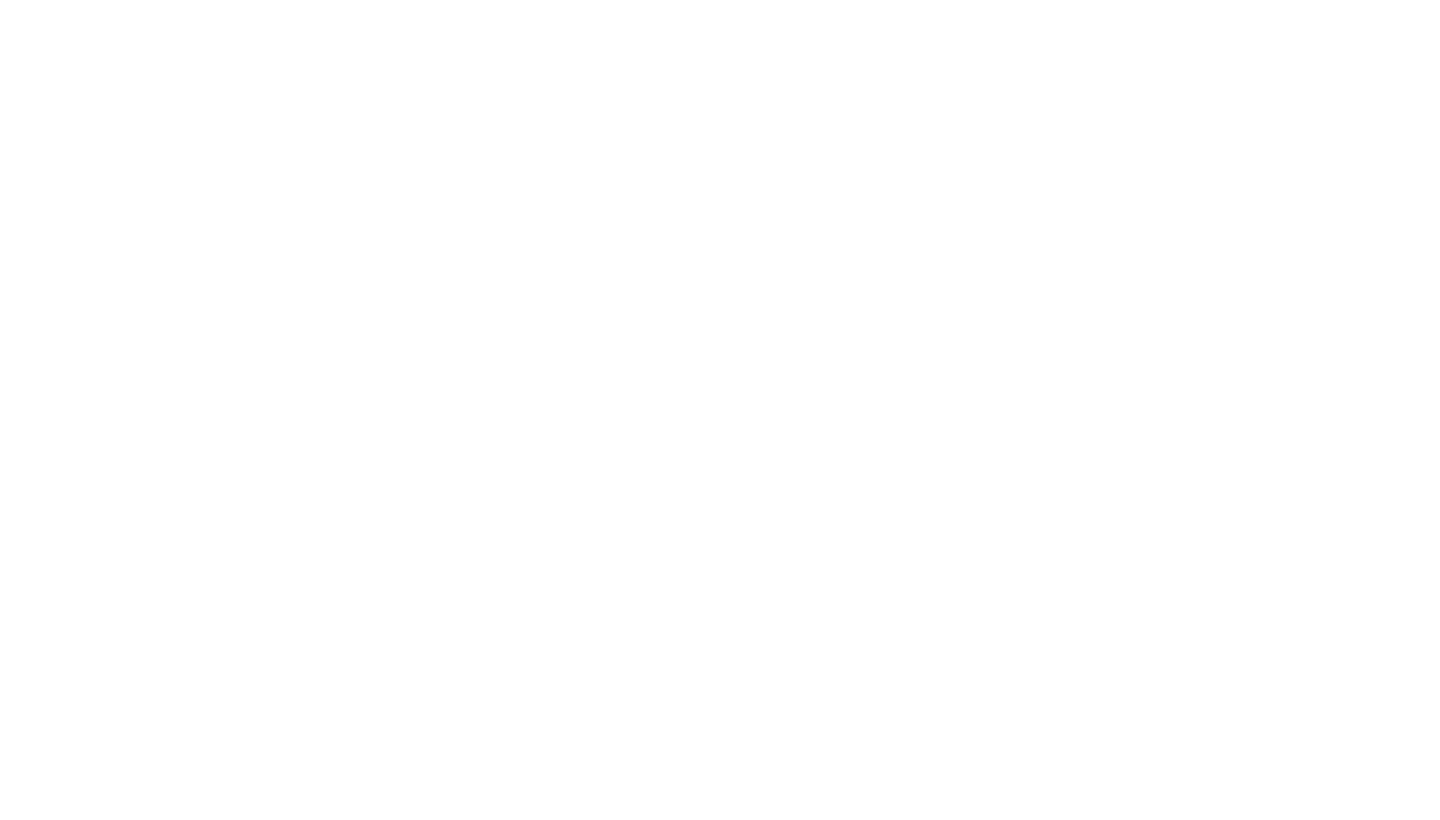 click at bounding box center (720, 0) 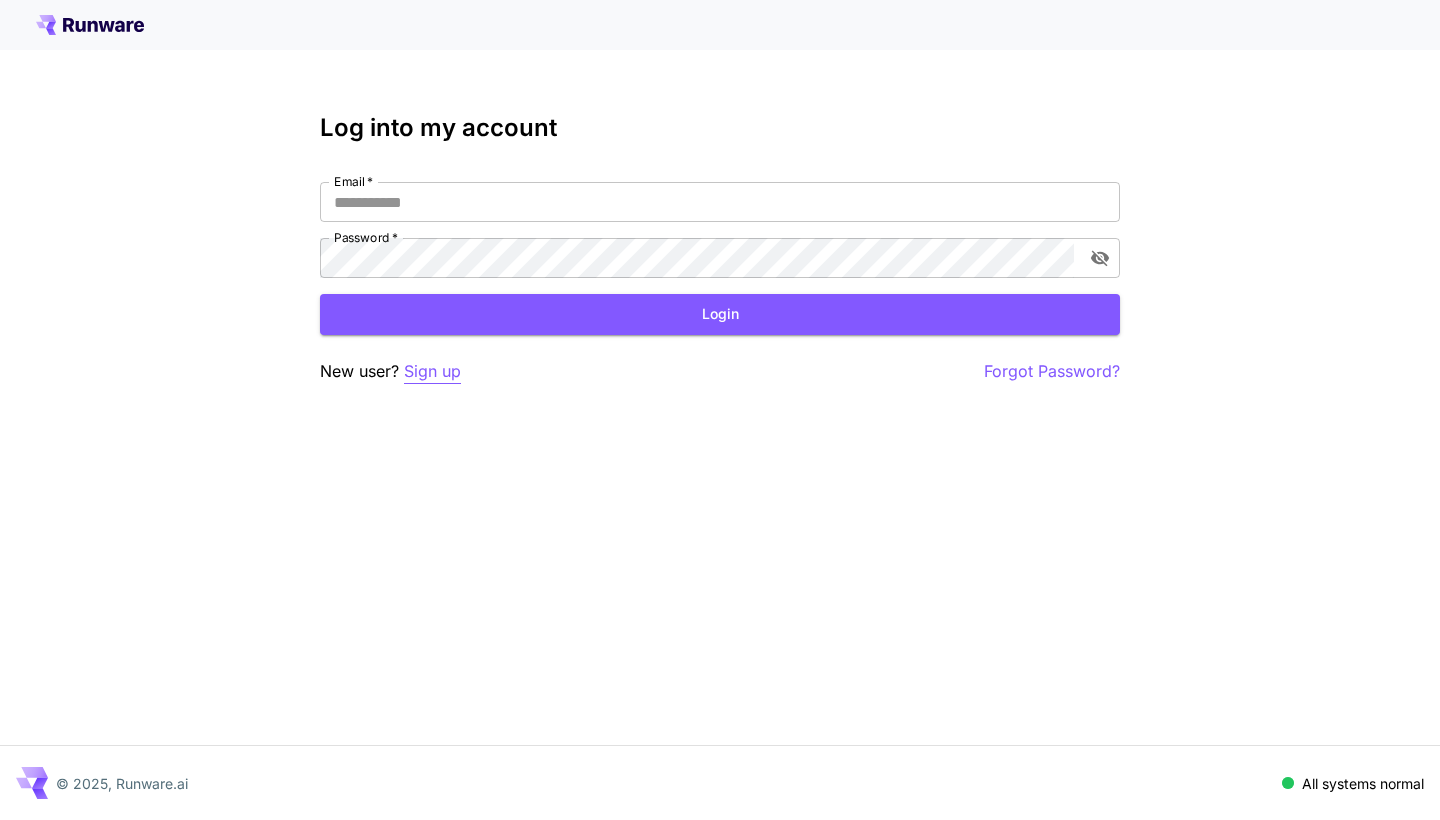 click on "Sign up" at bounding box center (432, 371) 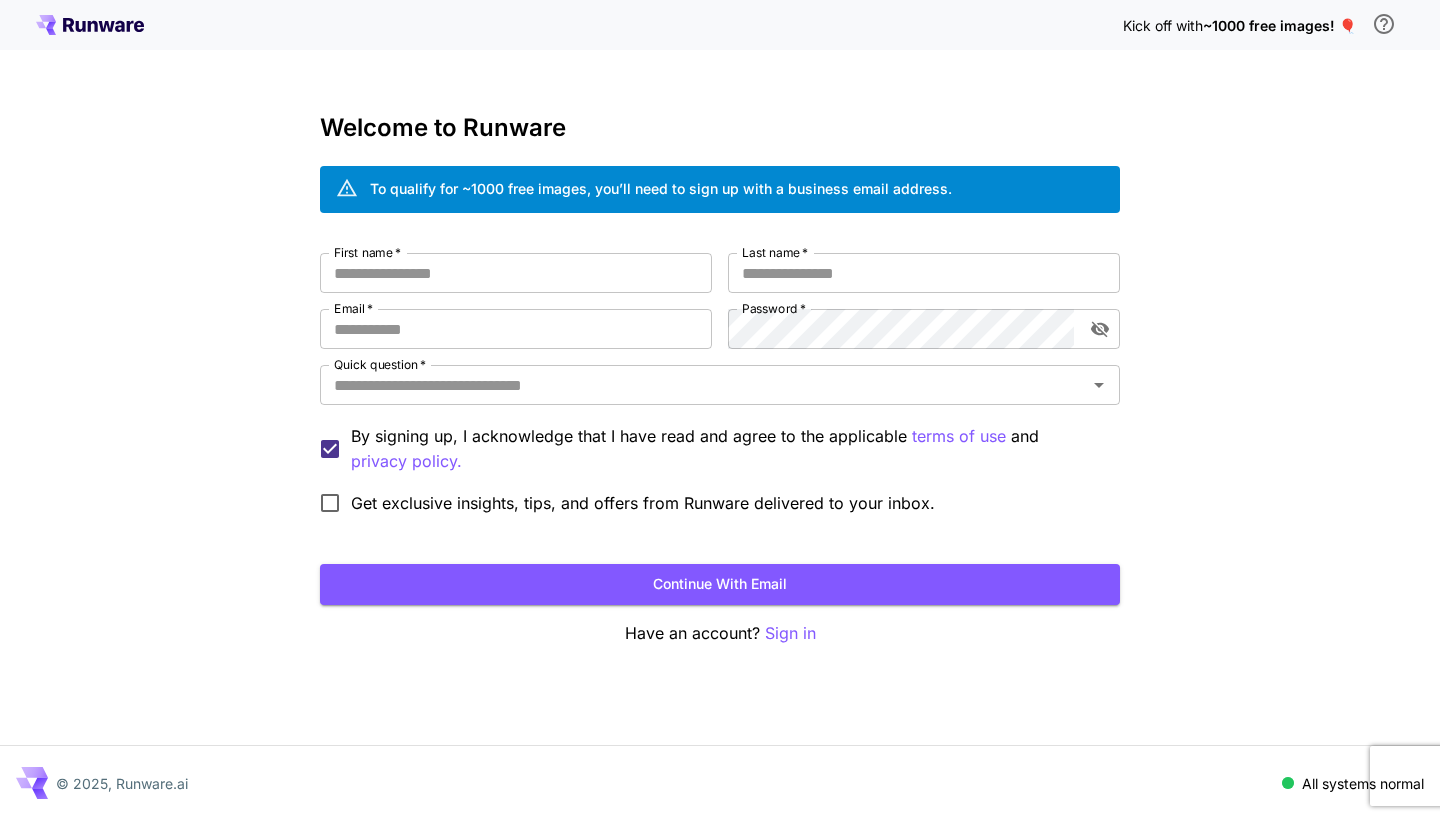 click on "To qualify for ~1000 free images, you’ll need to sign up with a business email address." at bounding box center [661, 188] 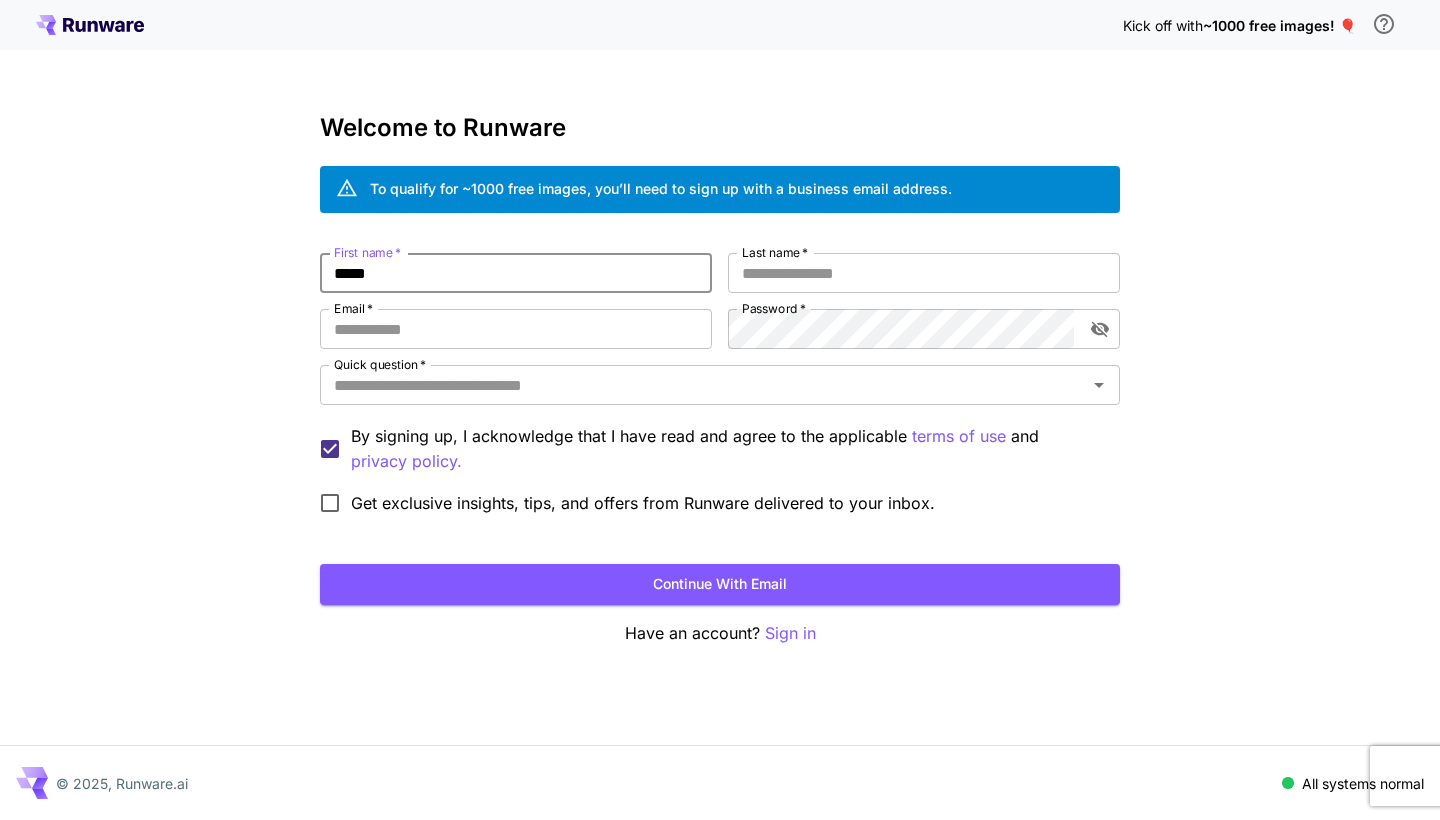 type on "*****" 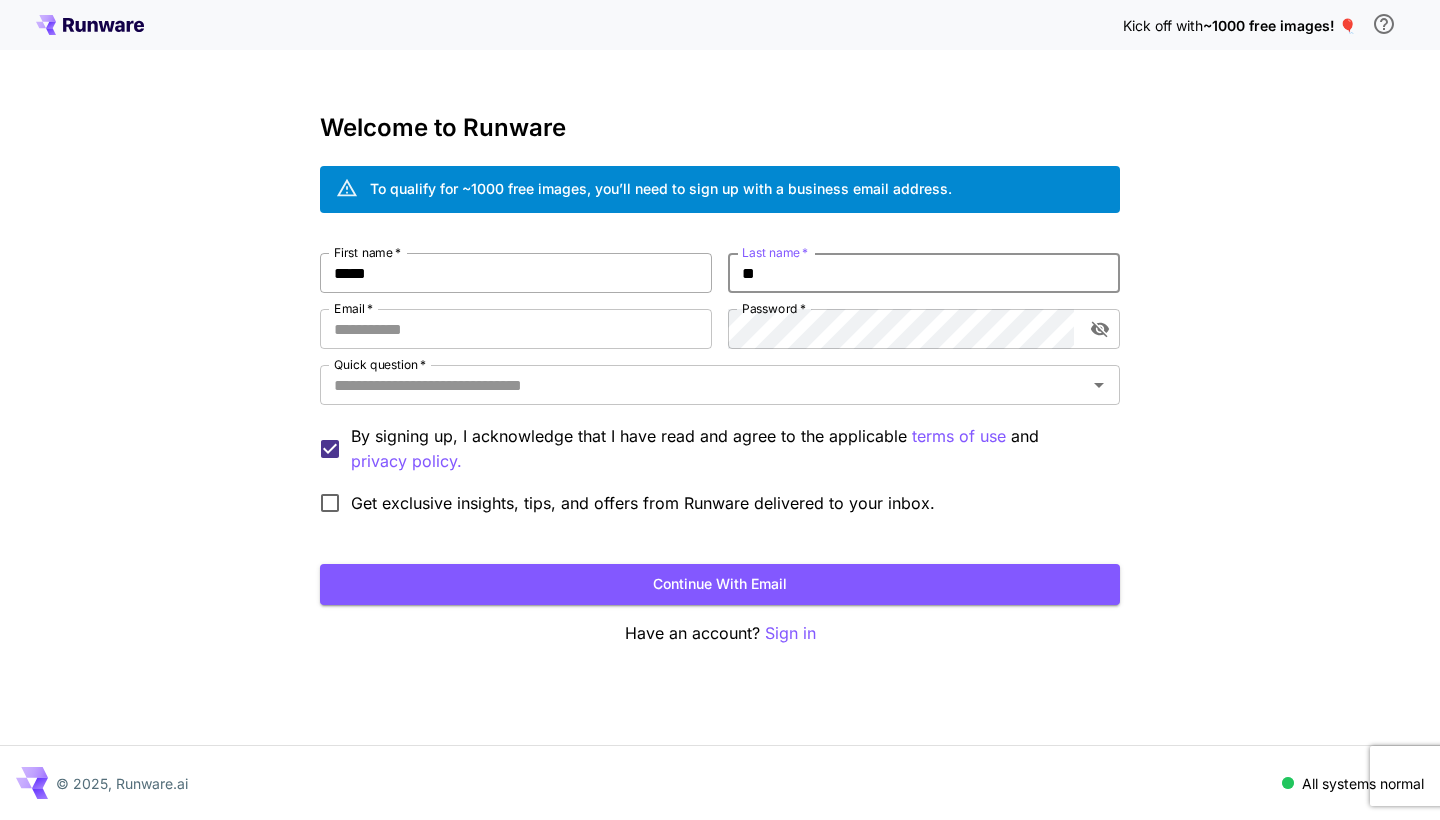 type on "*" 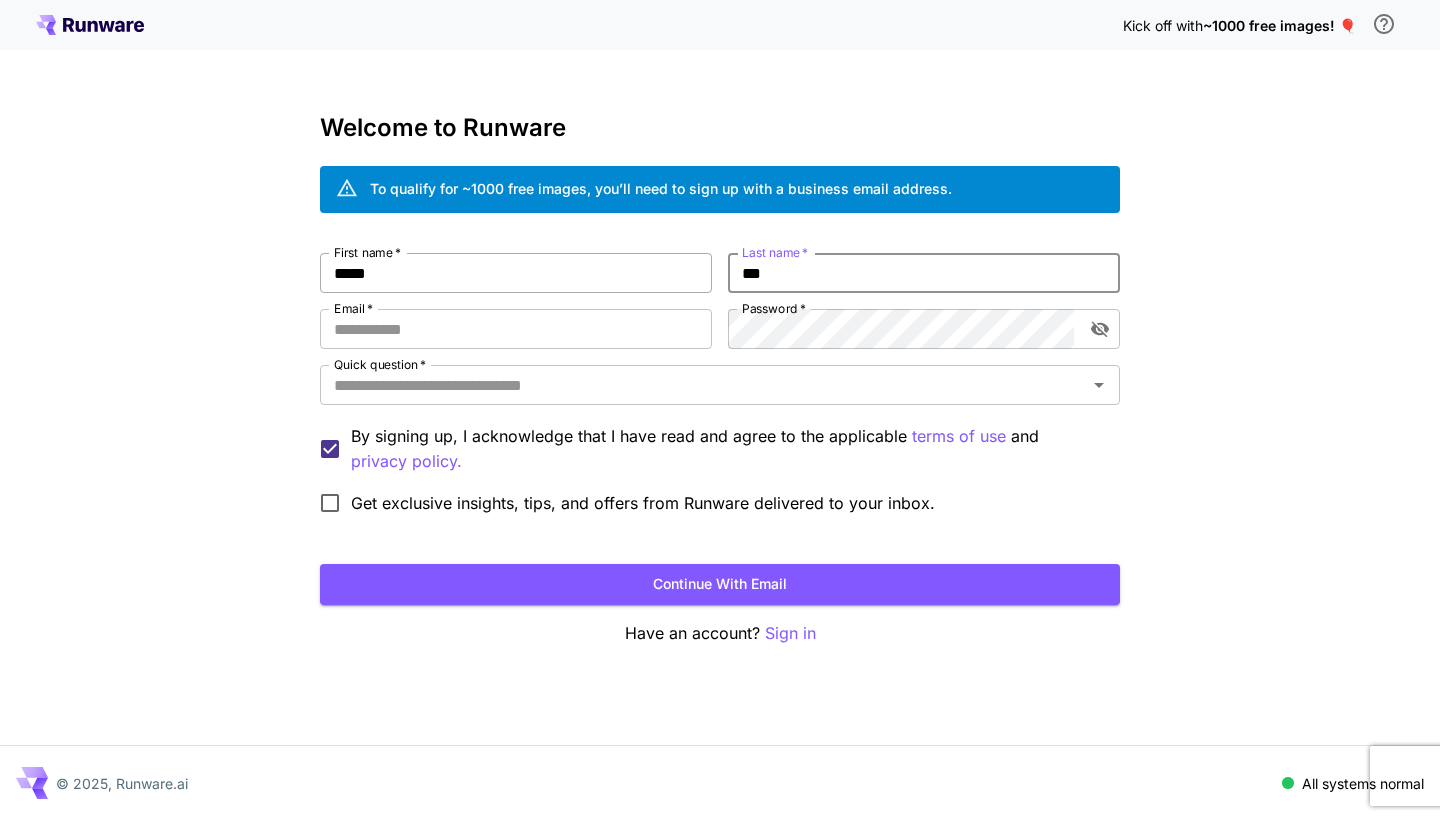 type on "***" 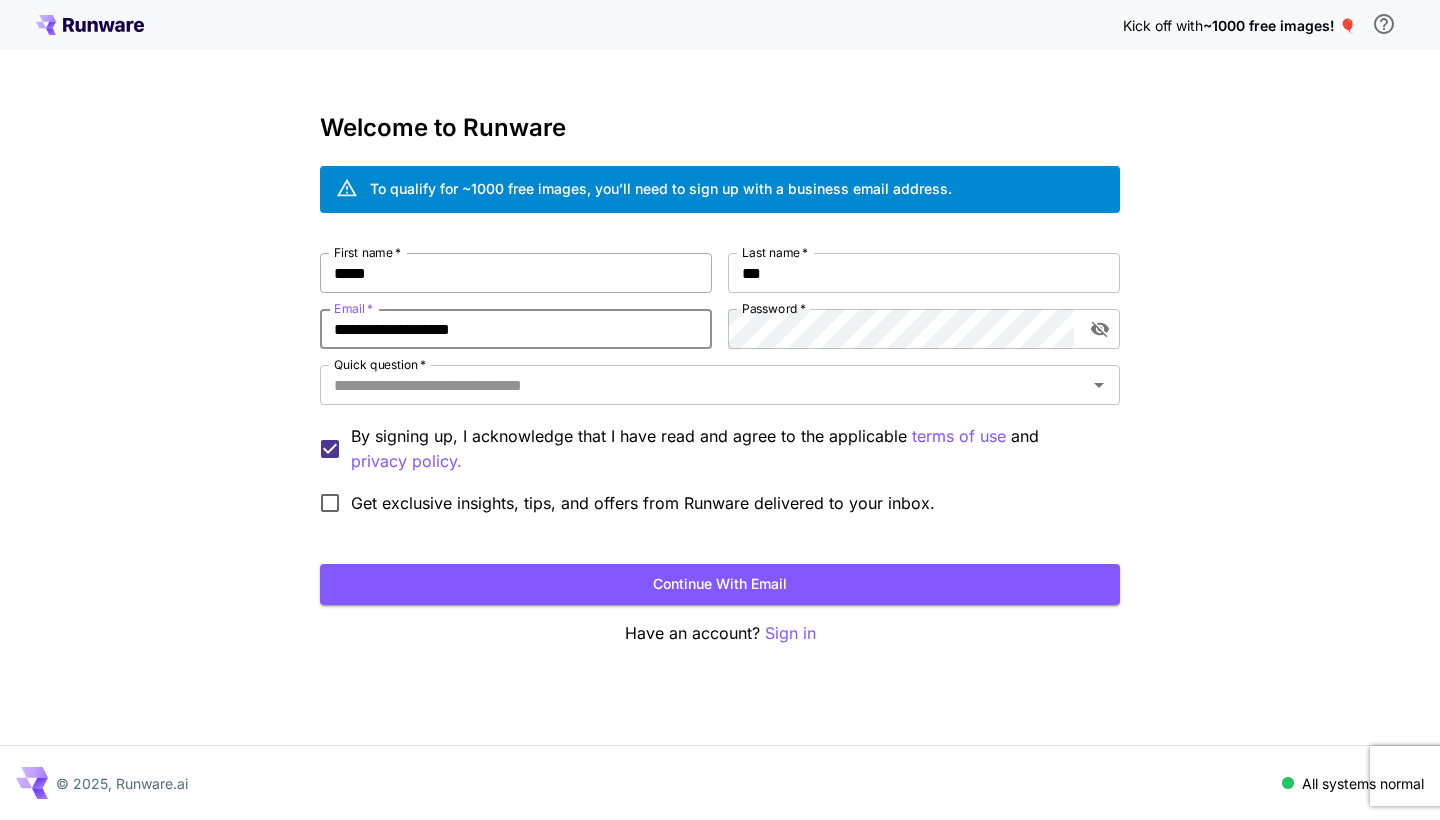 type on "**********" 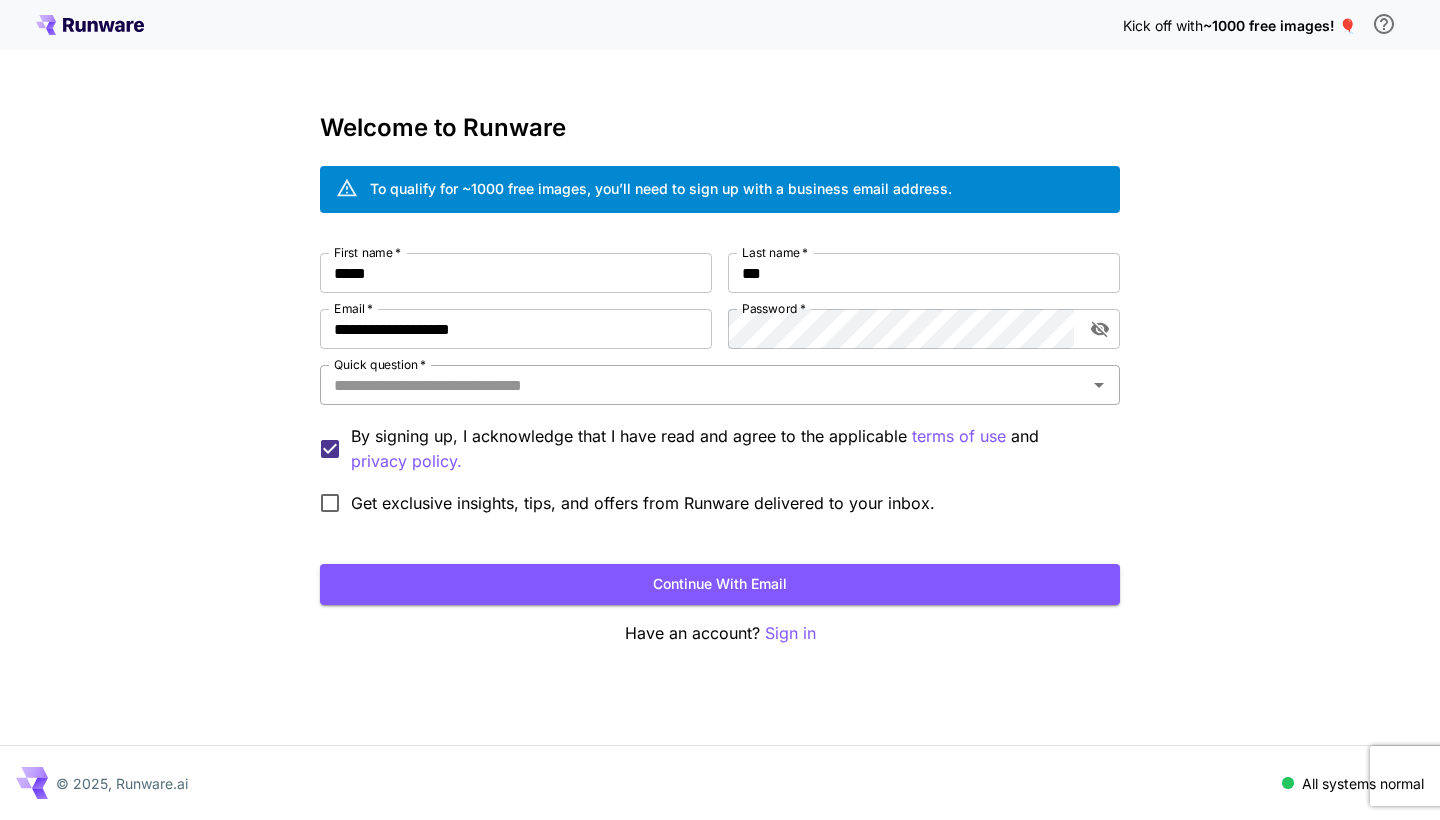 click on "Quick question   *" at bounding box center [720, 385] 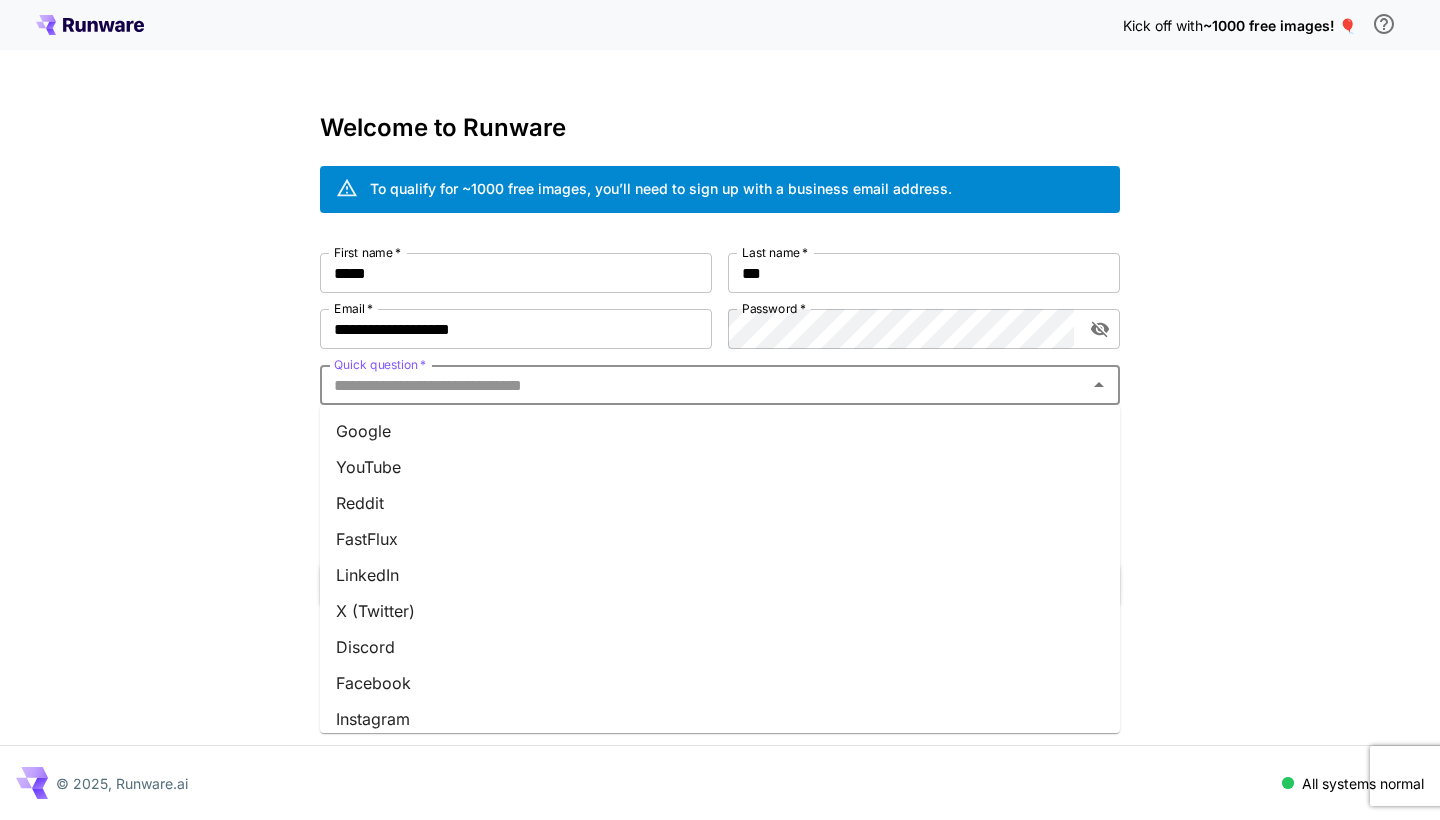 click on "YouTube" at bounding box center (720, 467) 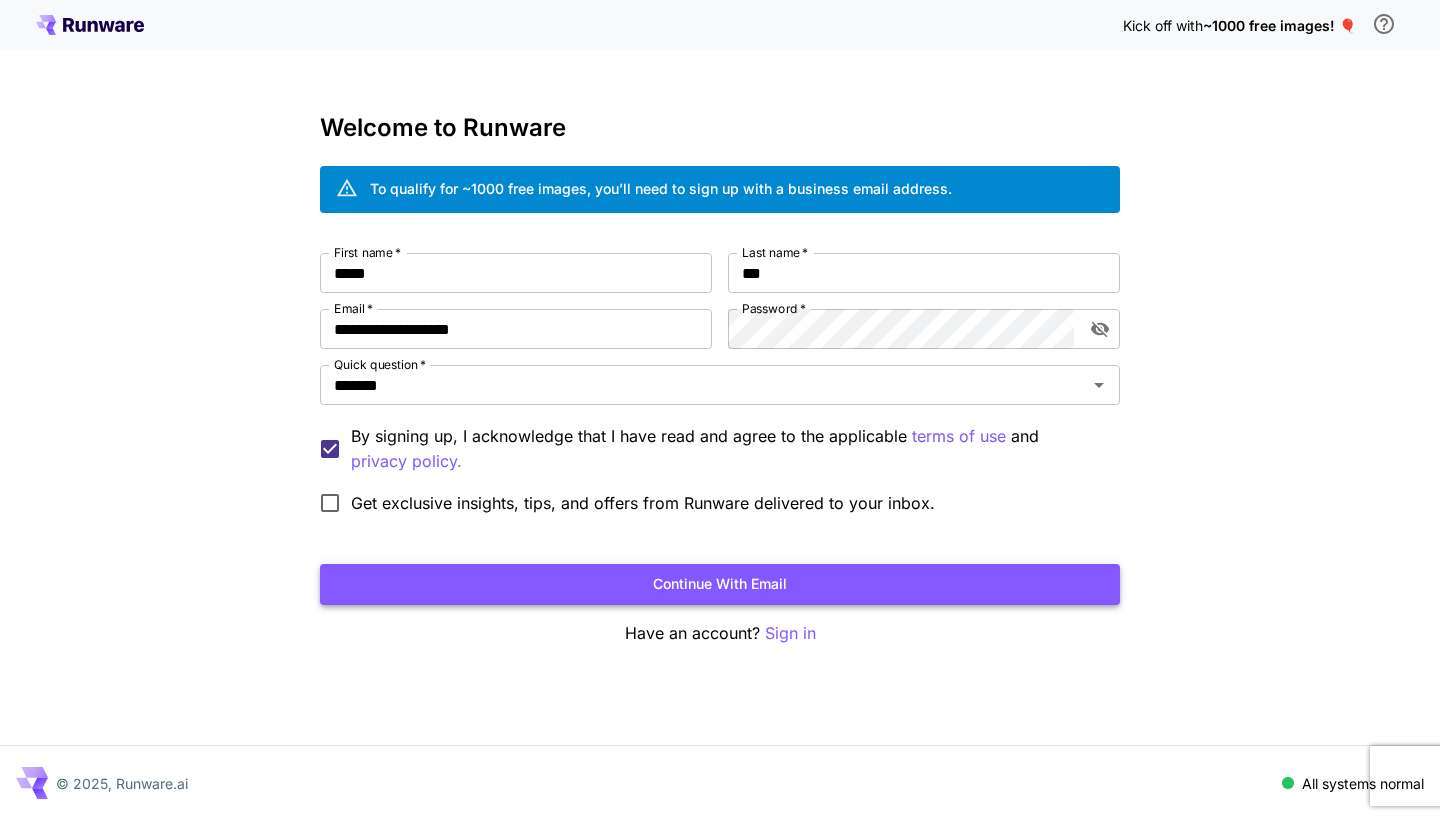 click on "Continue with email" at bounding box center [720, 584] 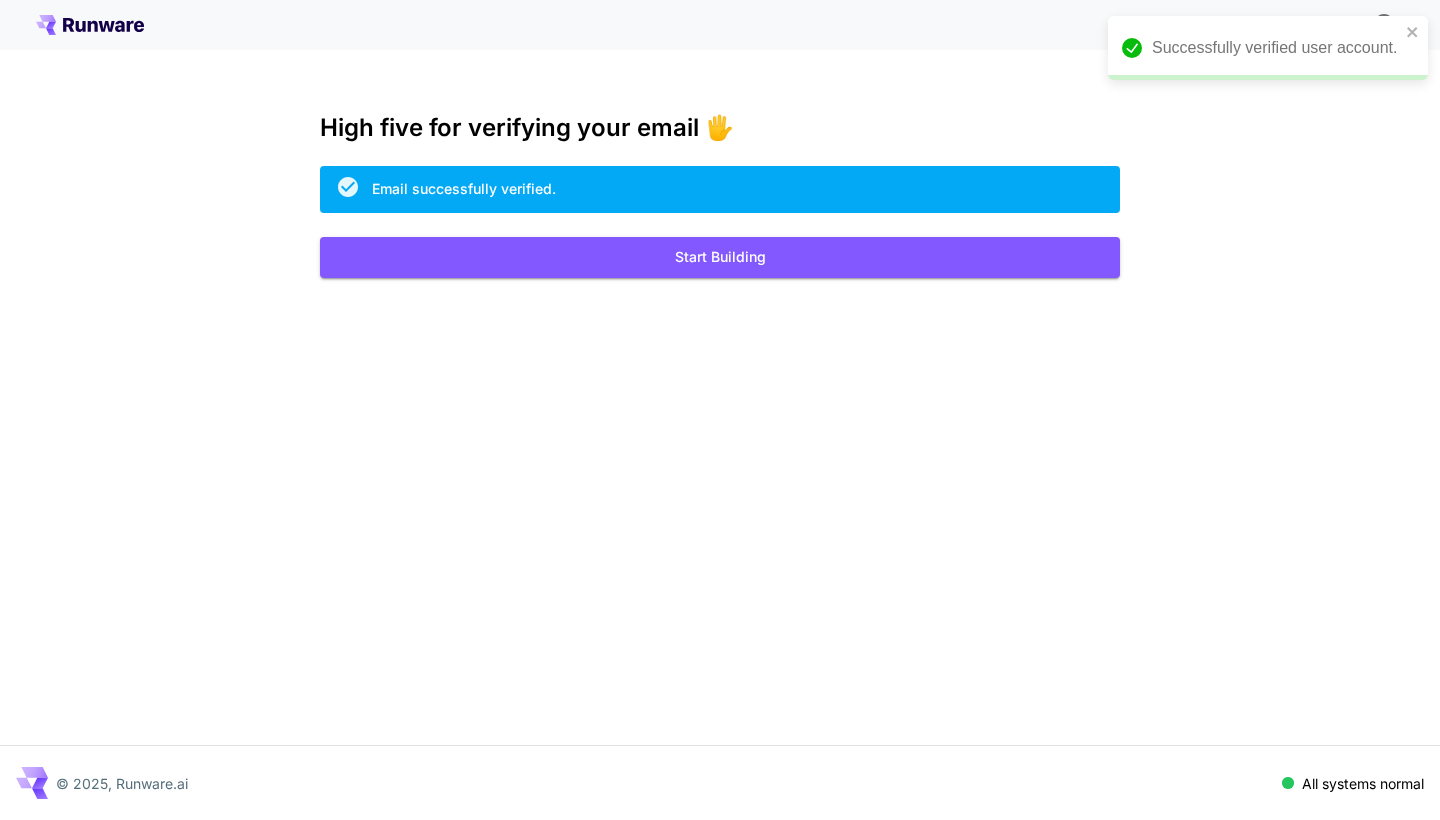 scroll, scrollTop: 0, scrollLeft: 0, axis: both 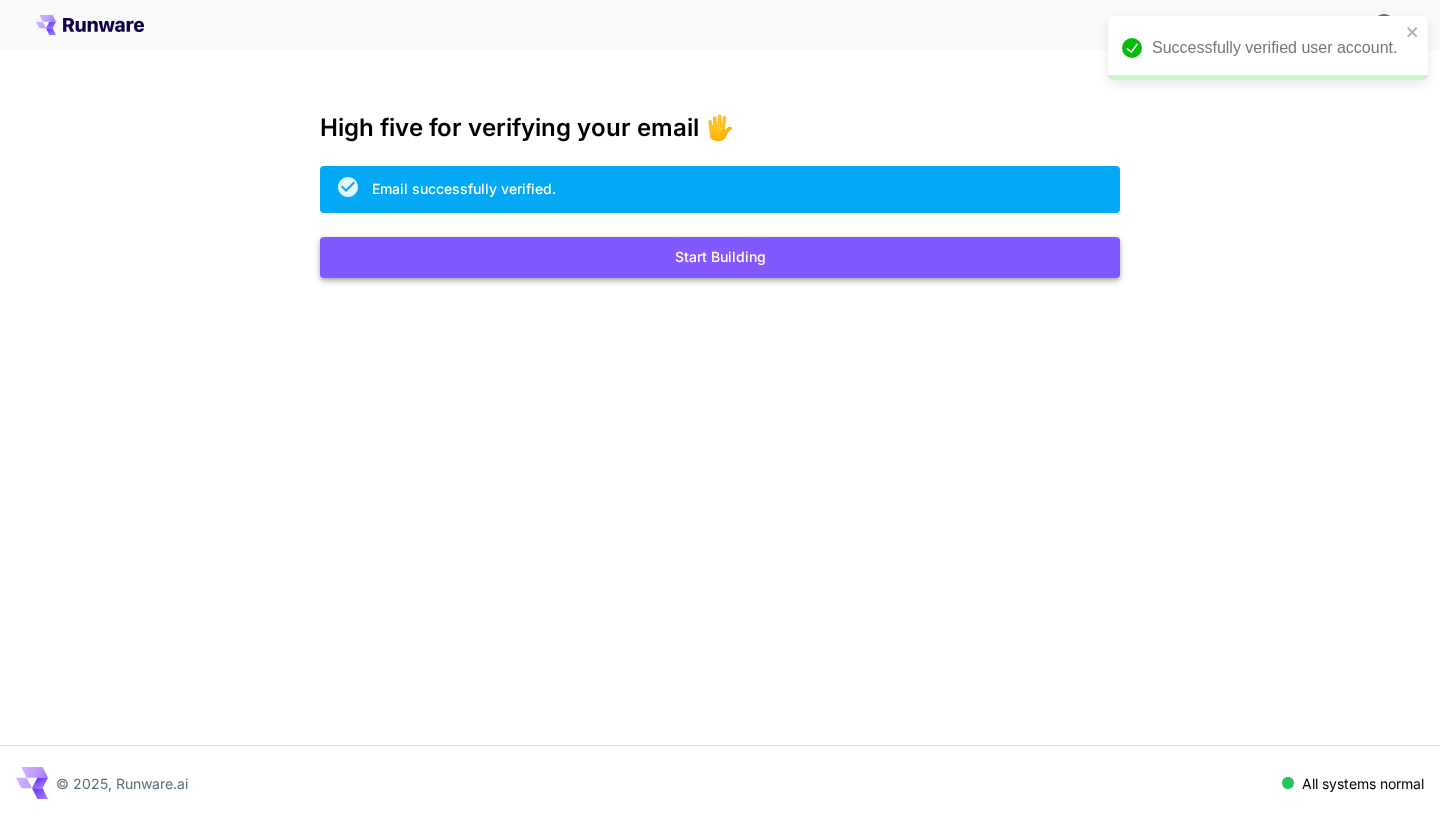 click on "Start Building" at bounding box center (720, 257) 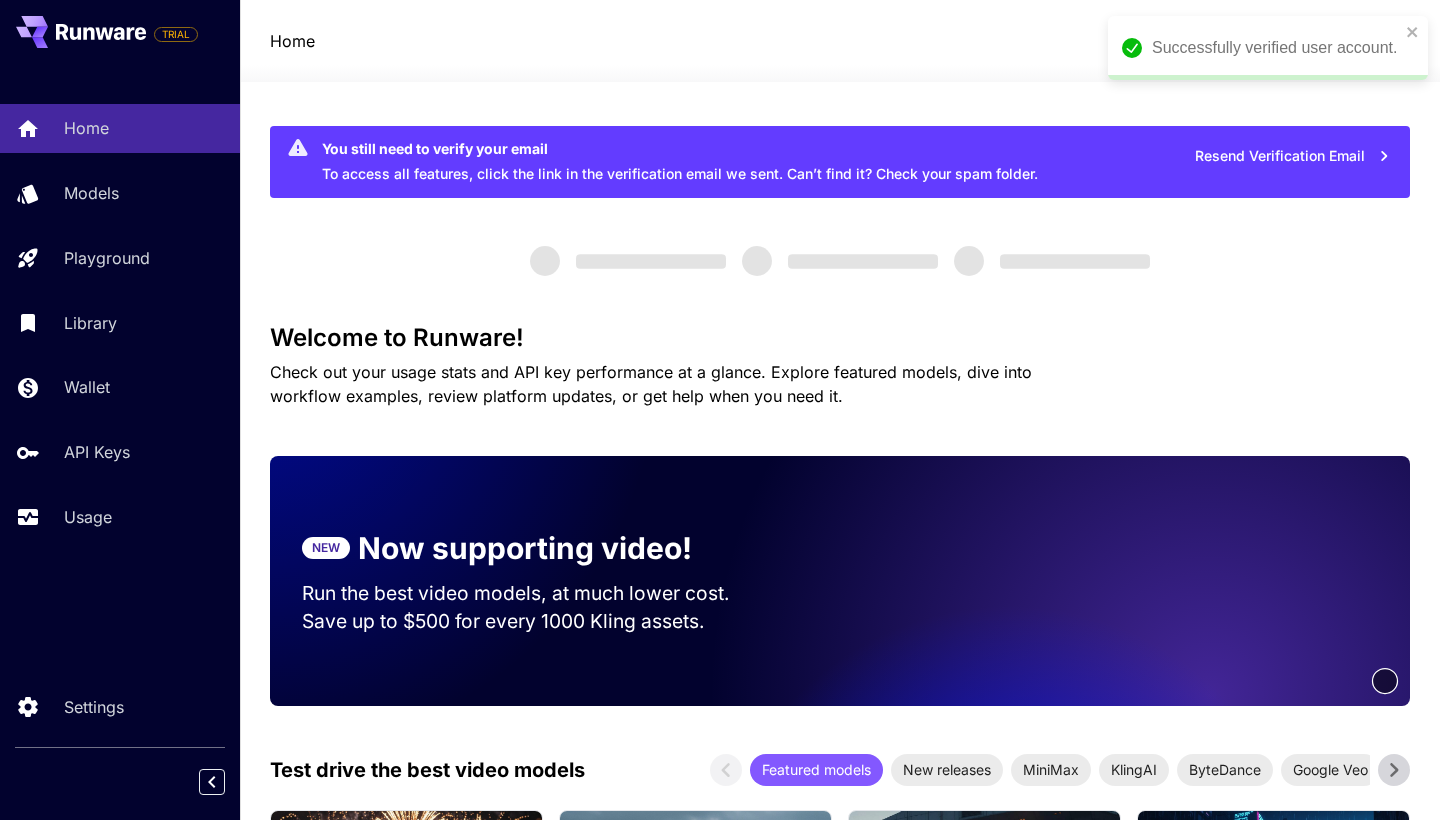 click on "Successfully verified user account." at bounding box center (1268, 48) 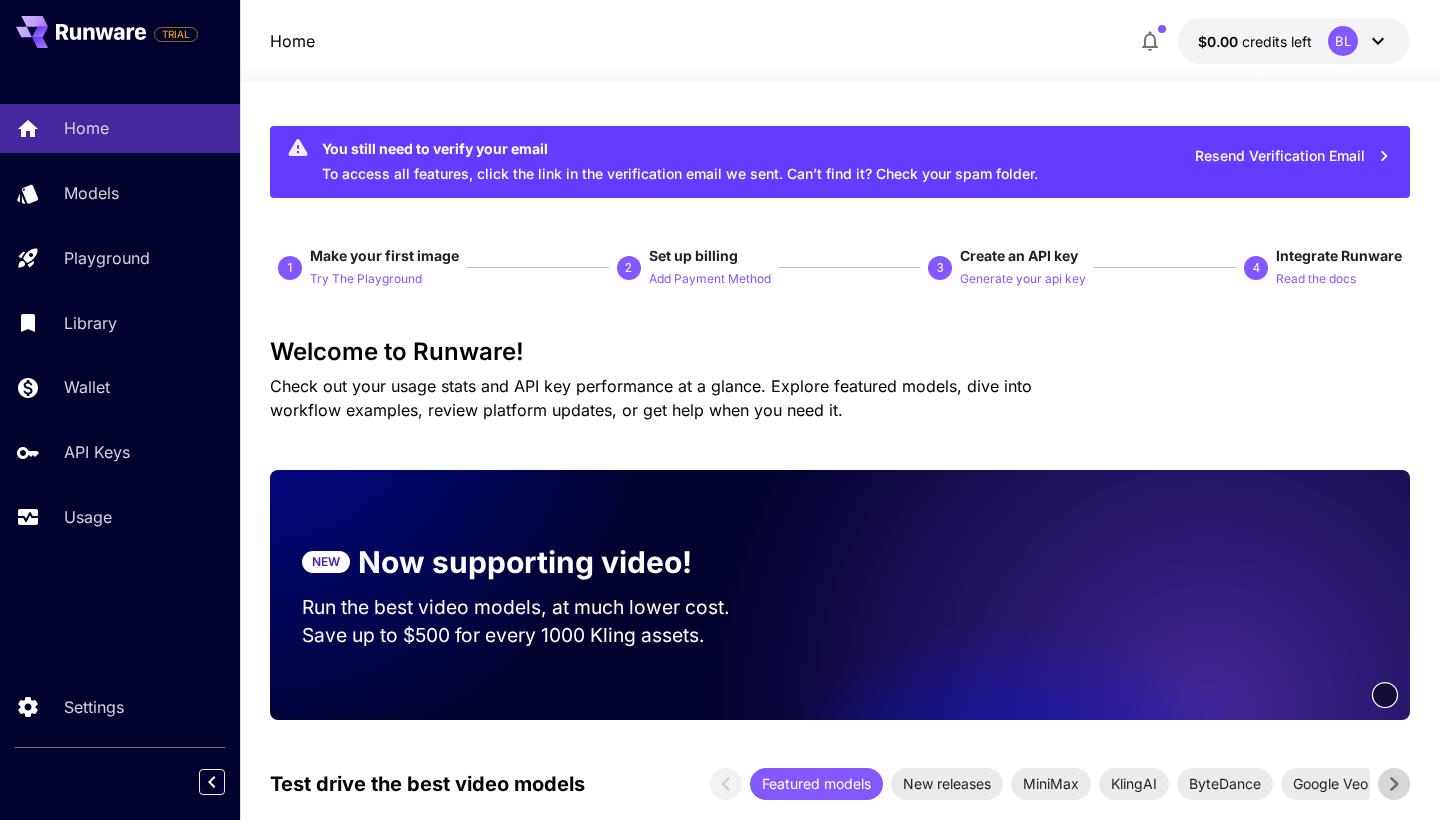 click on "$0.00    credits left  BL" at bounding box center (1294, 41) 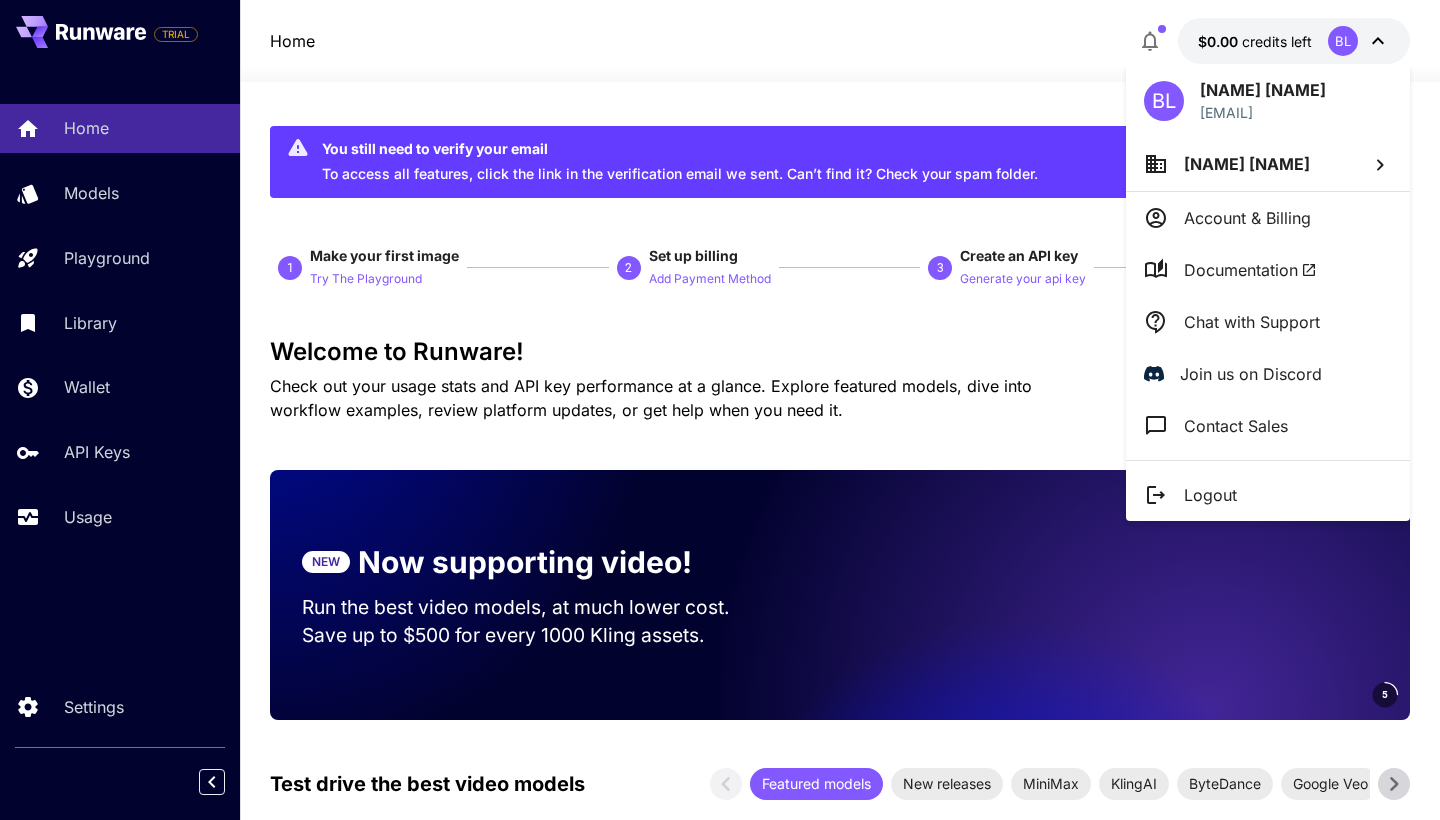 click on "Bryan Lim" at bounding box center (1268, 164) 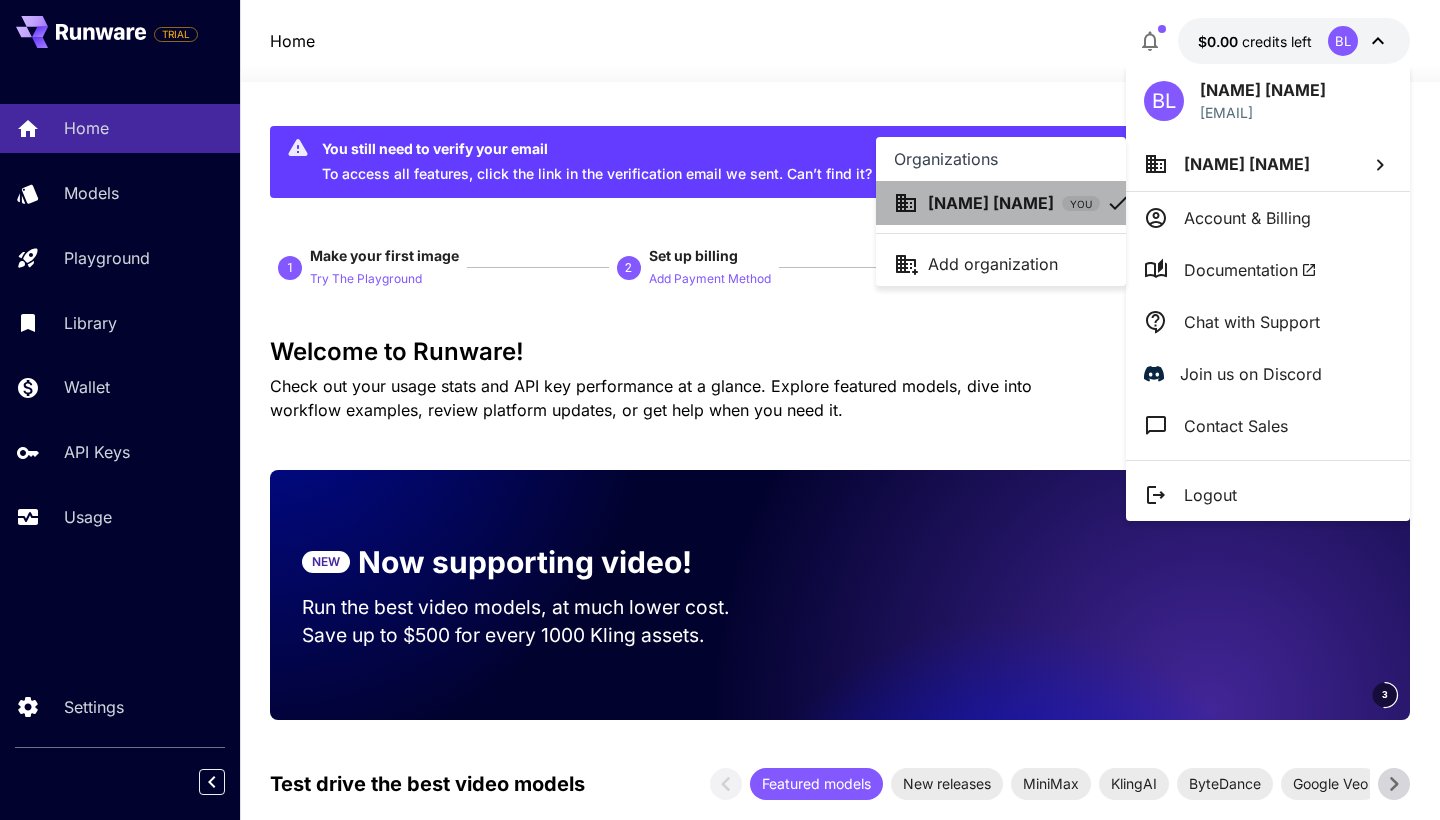 click on "YOU" at bounding box center (1081, 204) 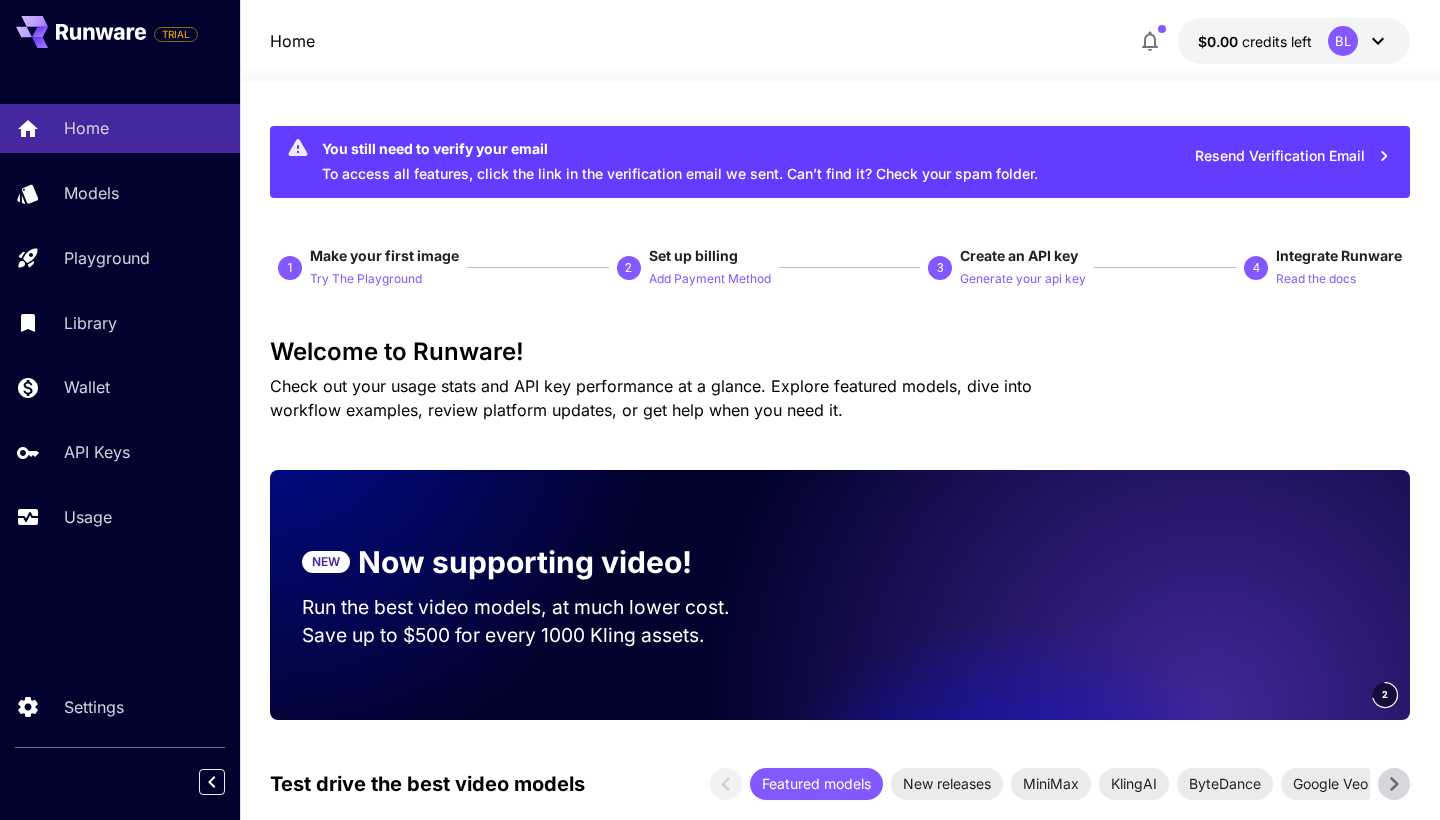 click on "Home $0.00    credits left  BL" at bounding box center [840, 41] 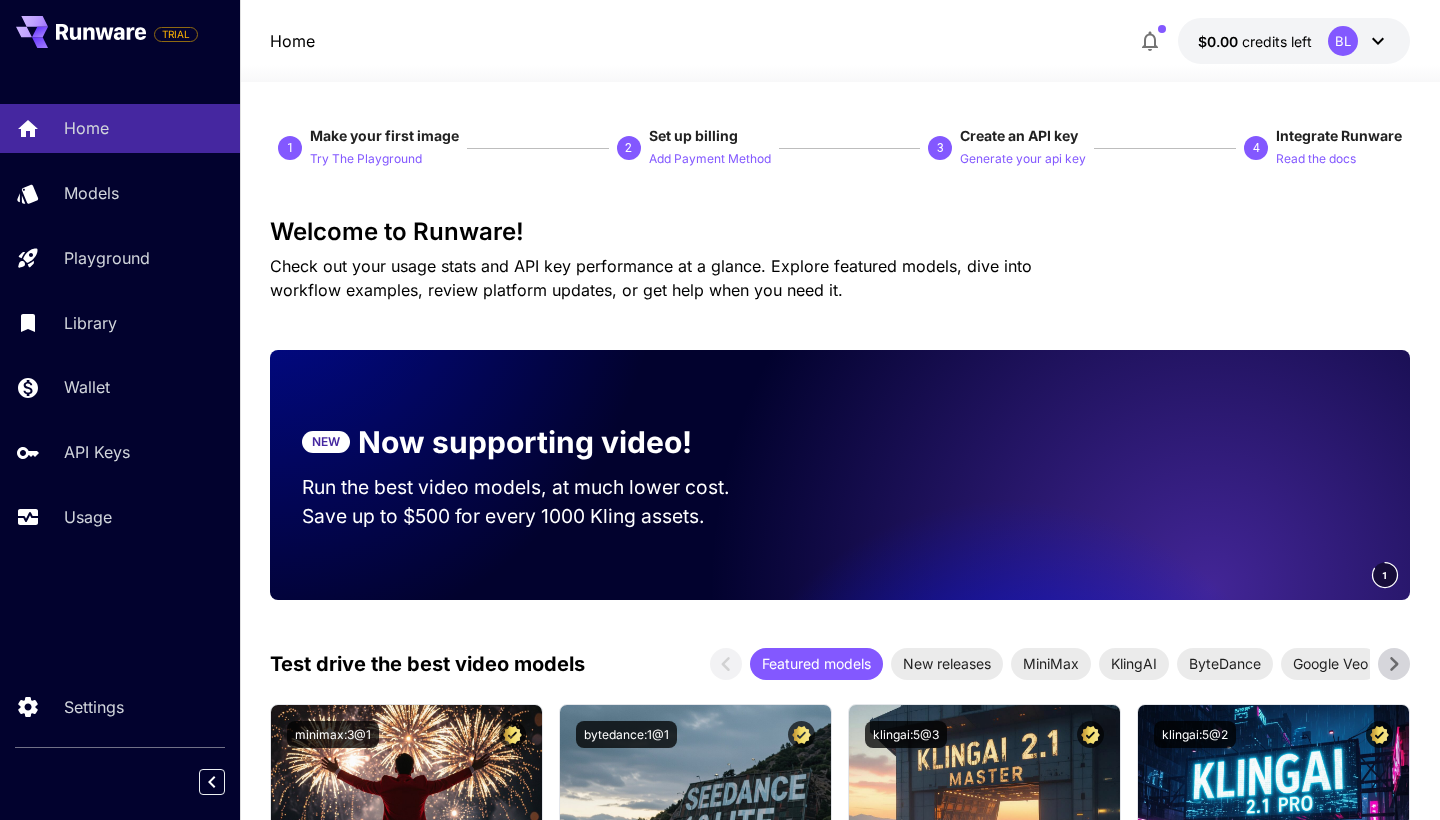 click on "BL" at bounding box center [1343, 41] 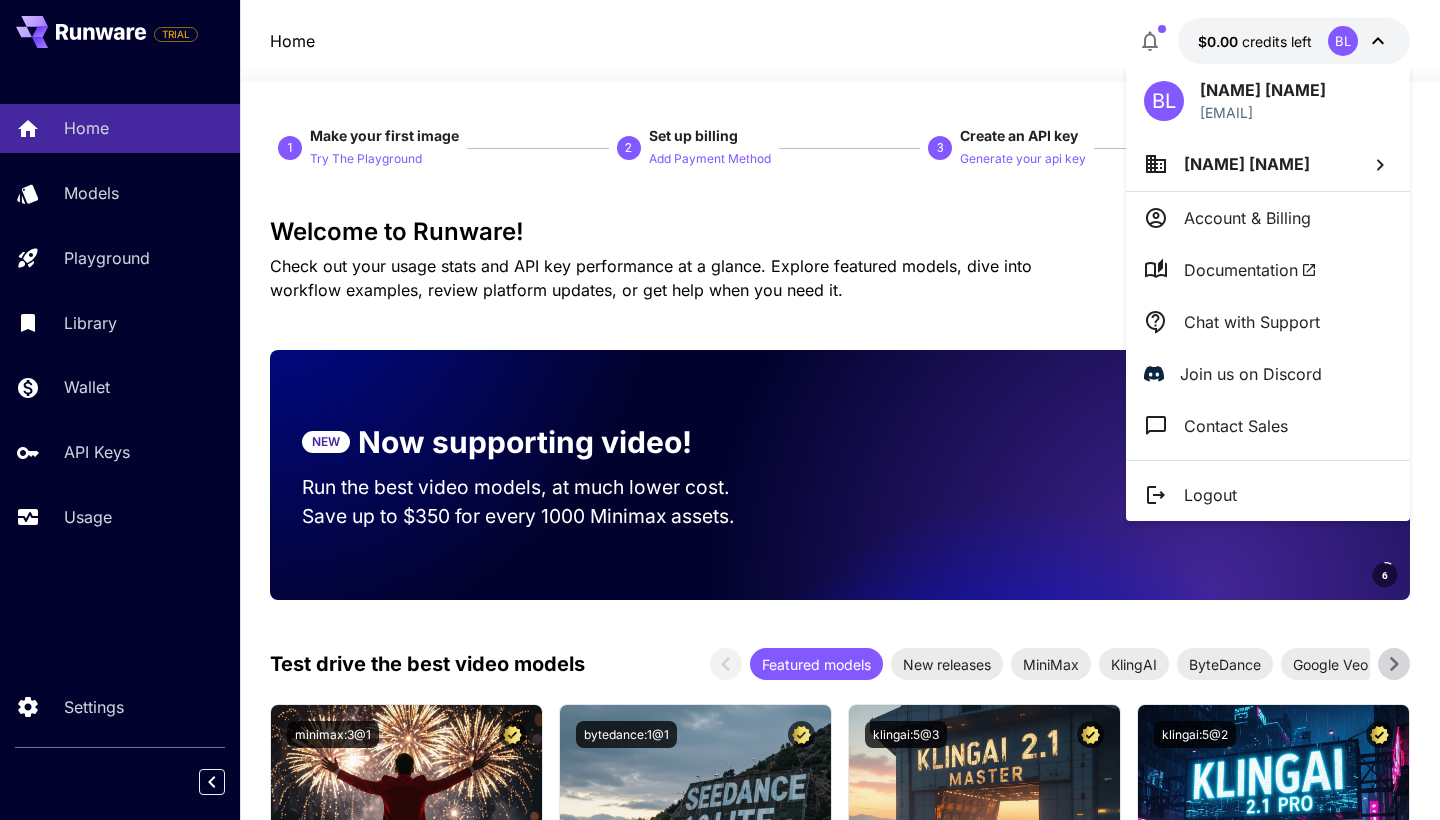 click on "Account & Billing" at bounding box center [1247, 218] 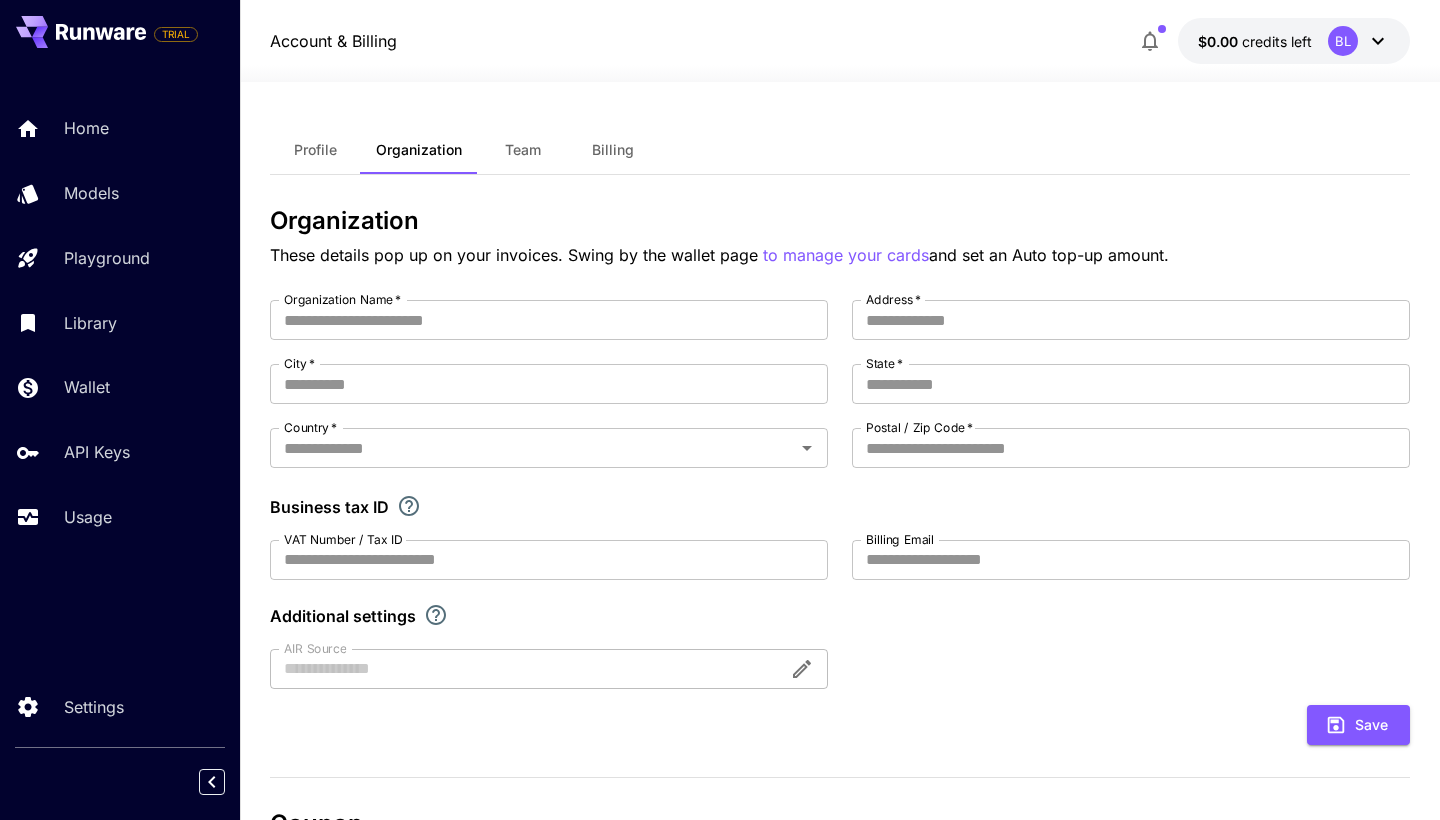 type on "*********" 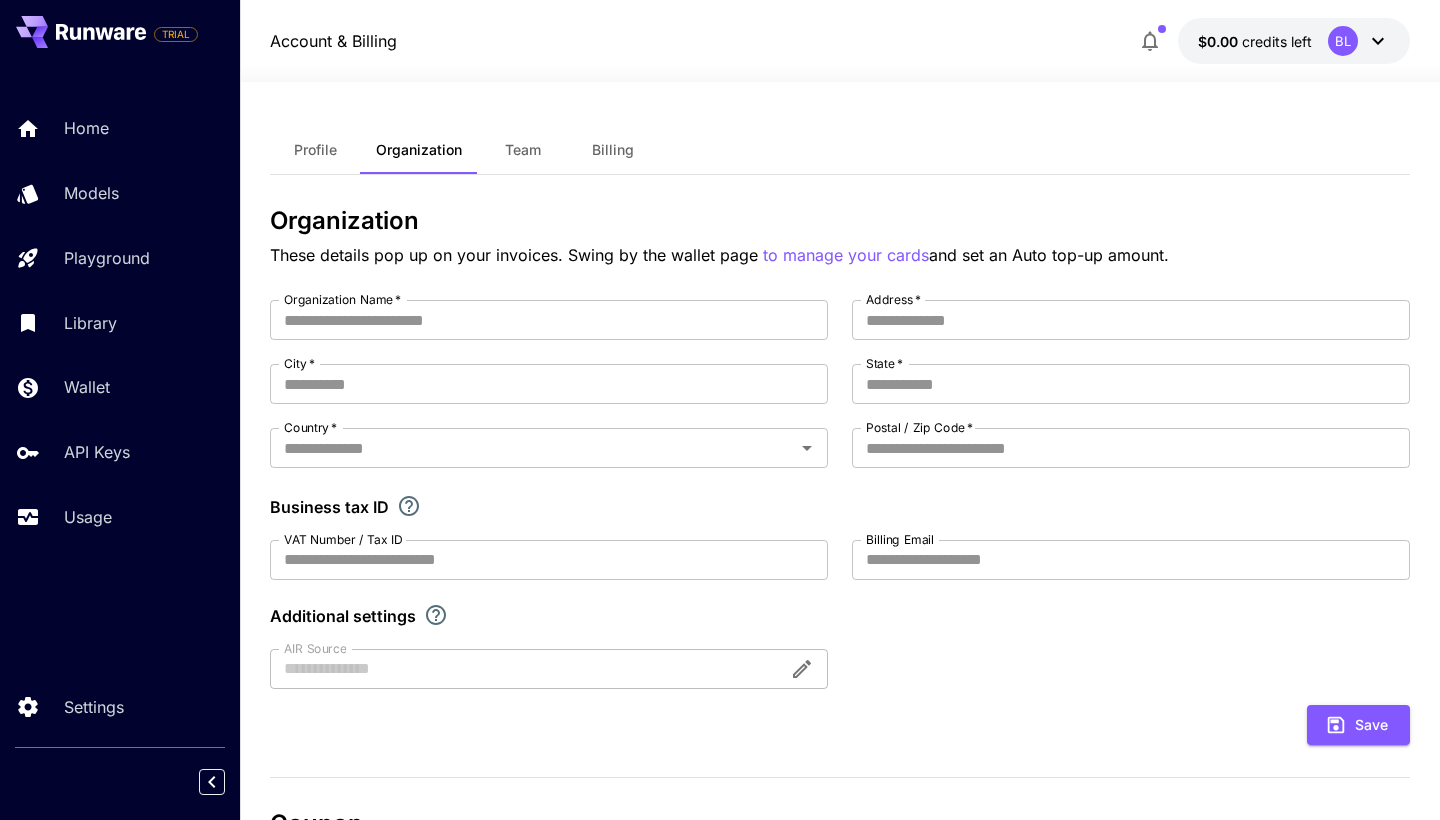 type on "**********" 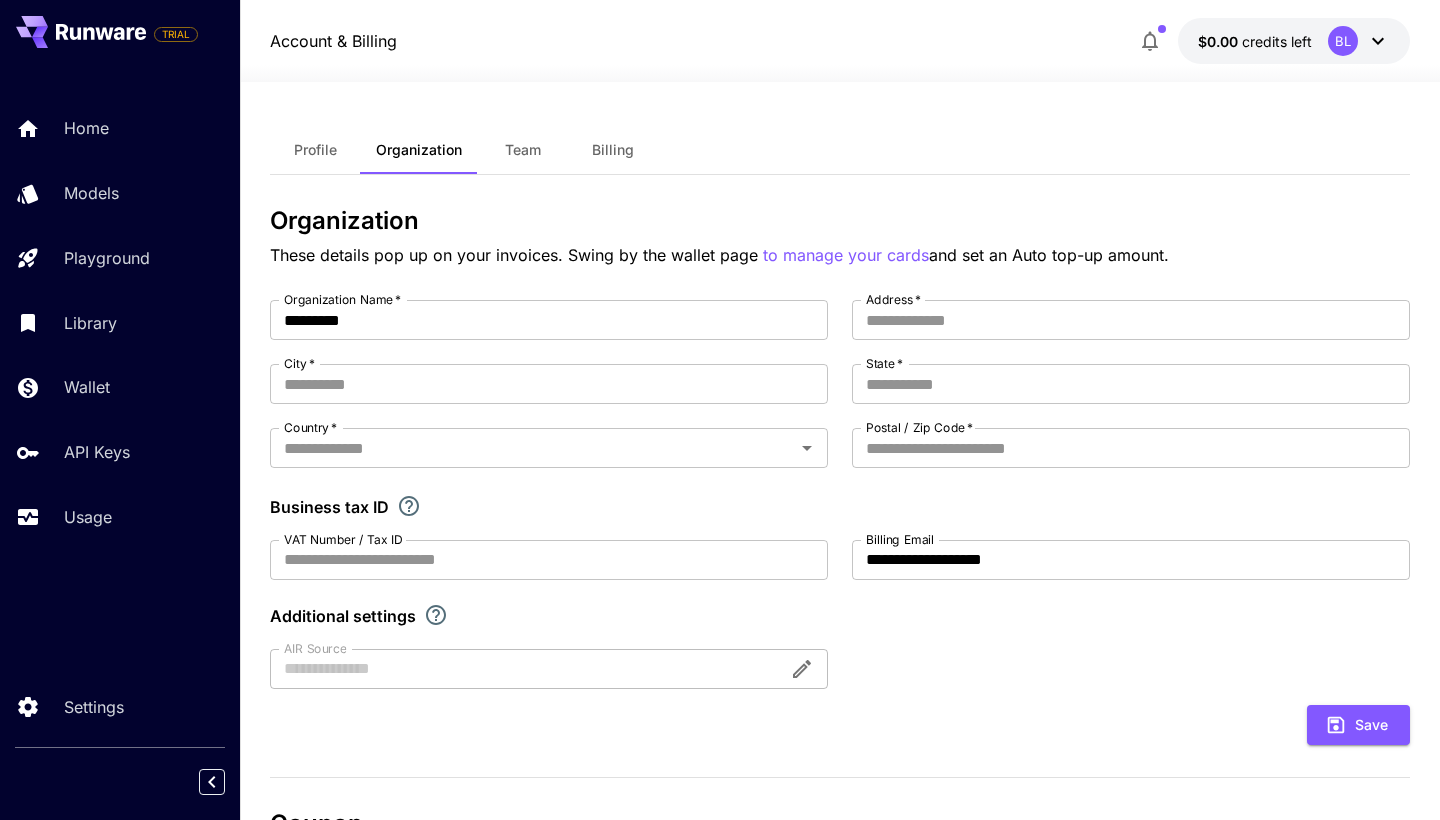 click on "Profile" at bounding box center [315, 150] 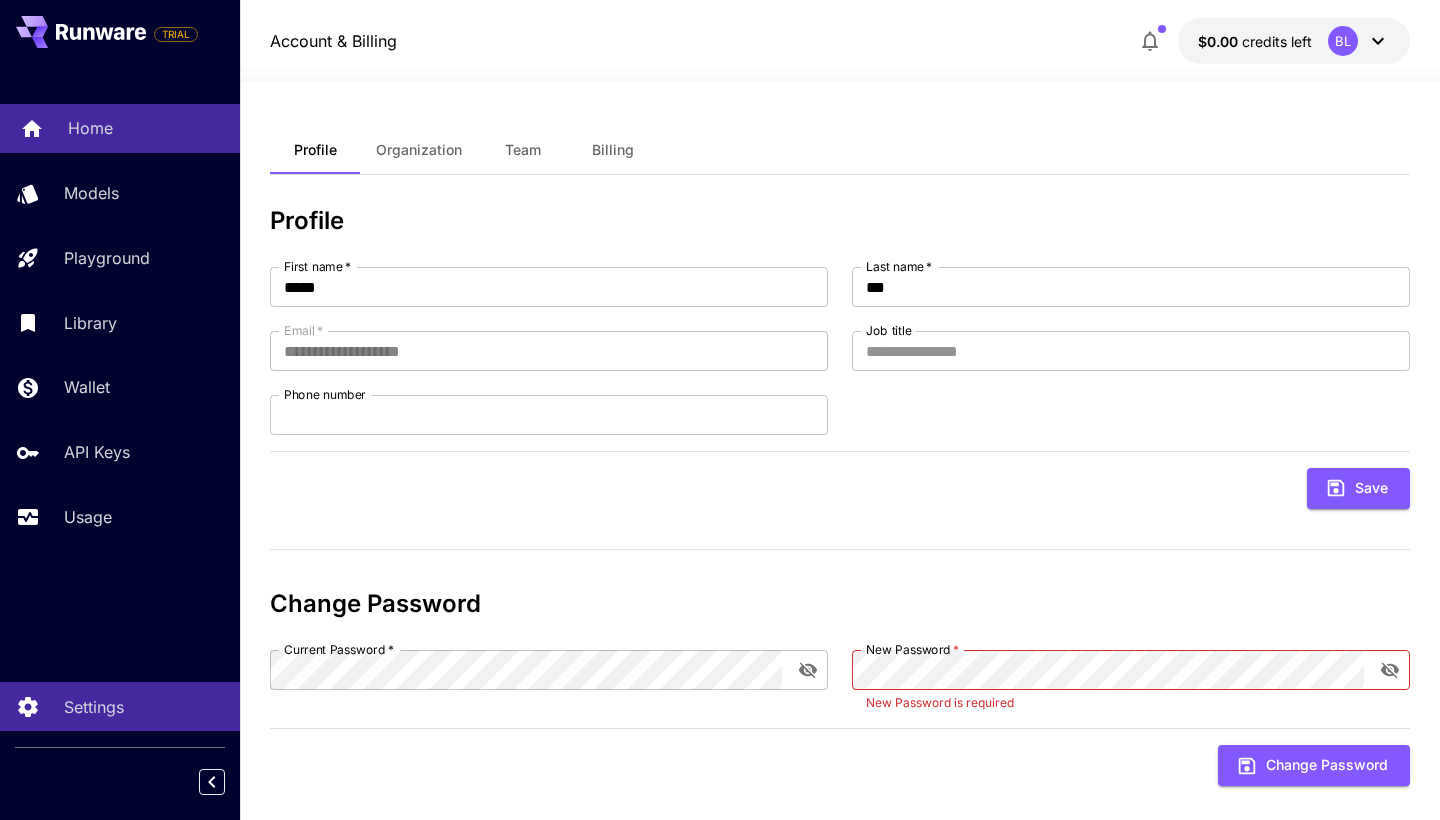 click on "Home" at bounding box center [90, 128] 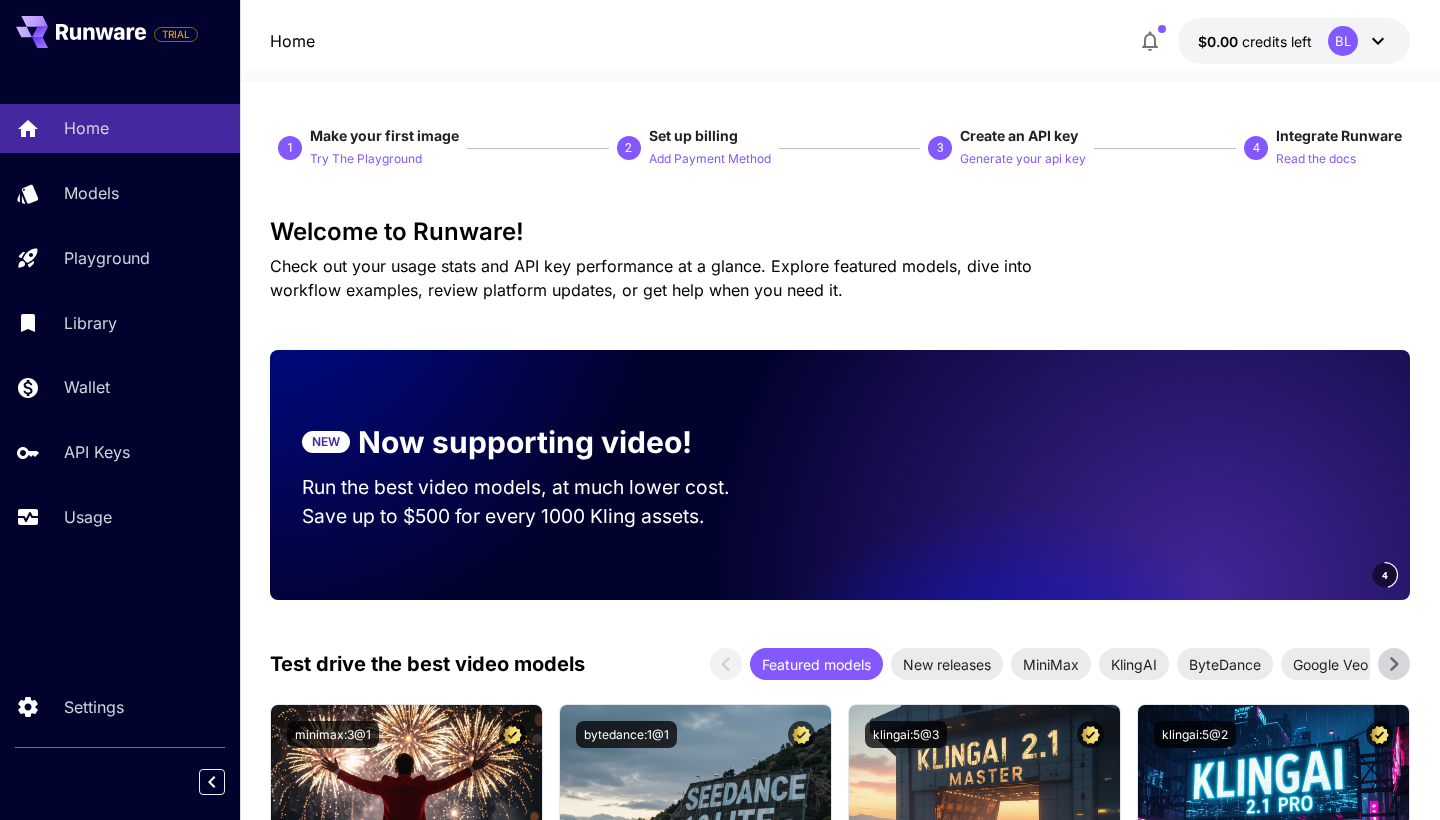 click on "BL" at bounding box center (1359, 41) 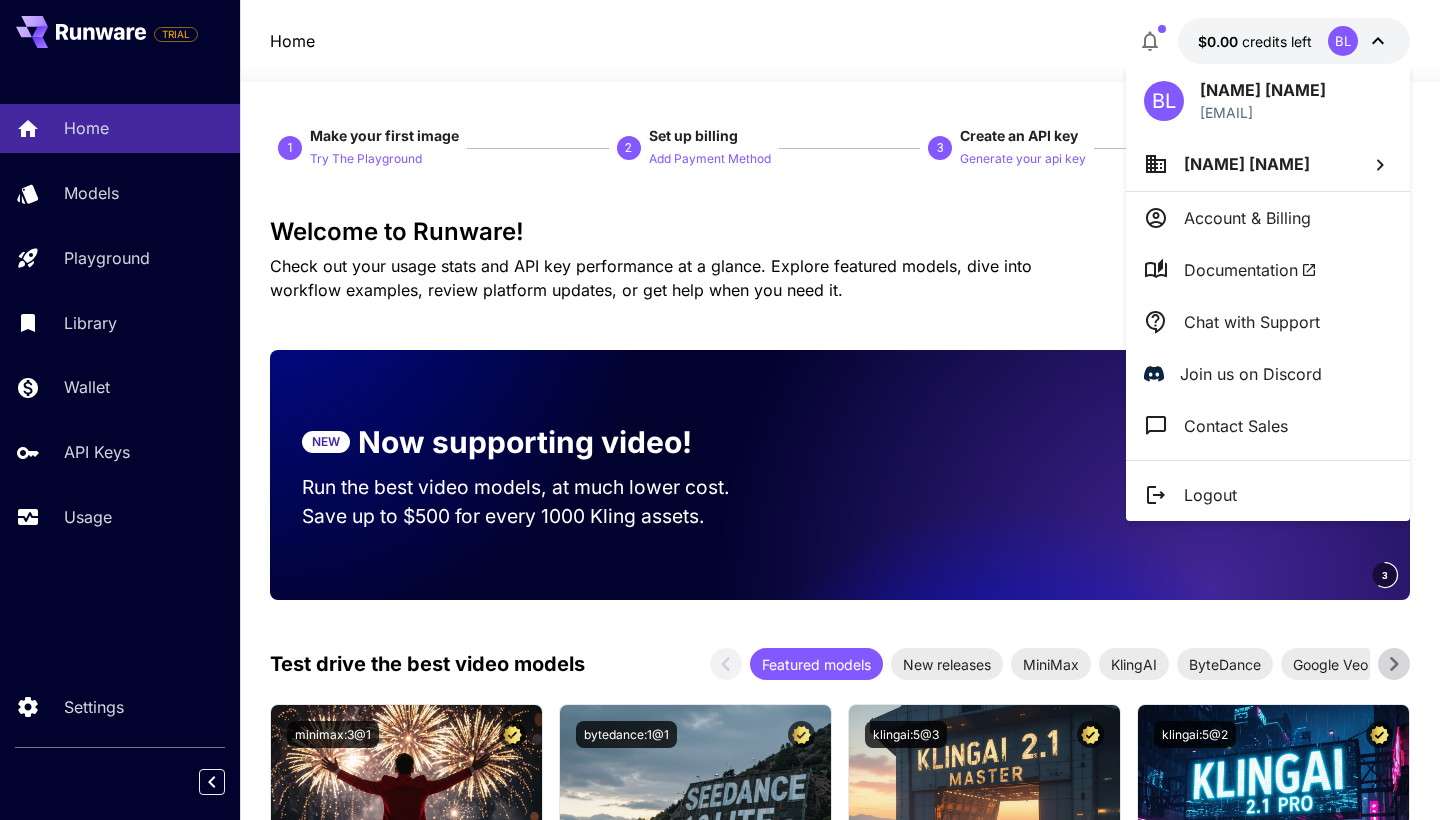 click at bounding box center (720, 410) 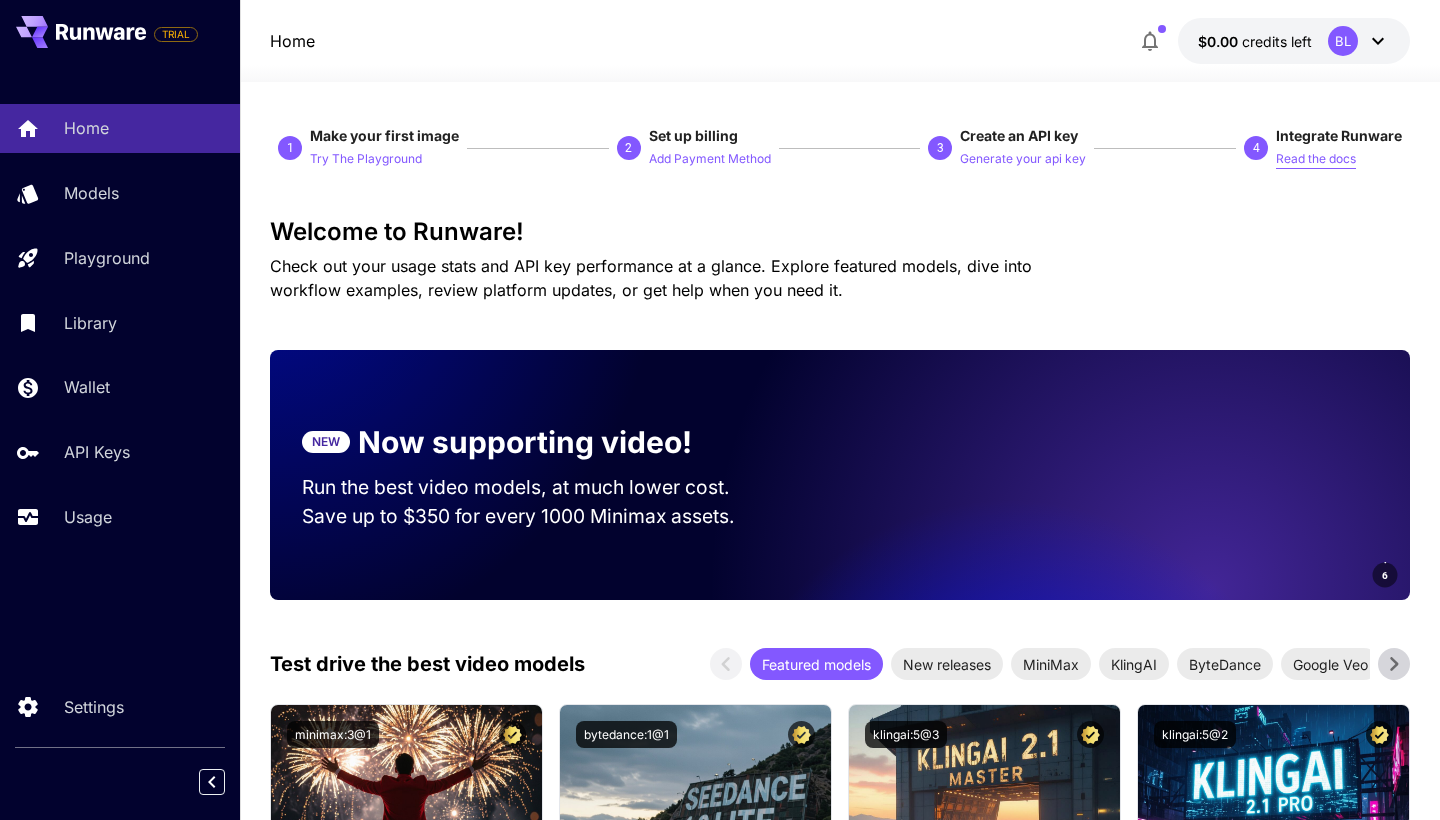 click on "Read the docs" at bounding box center [1316, 159] 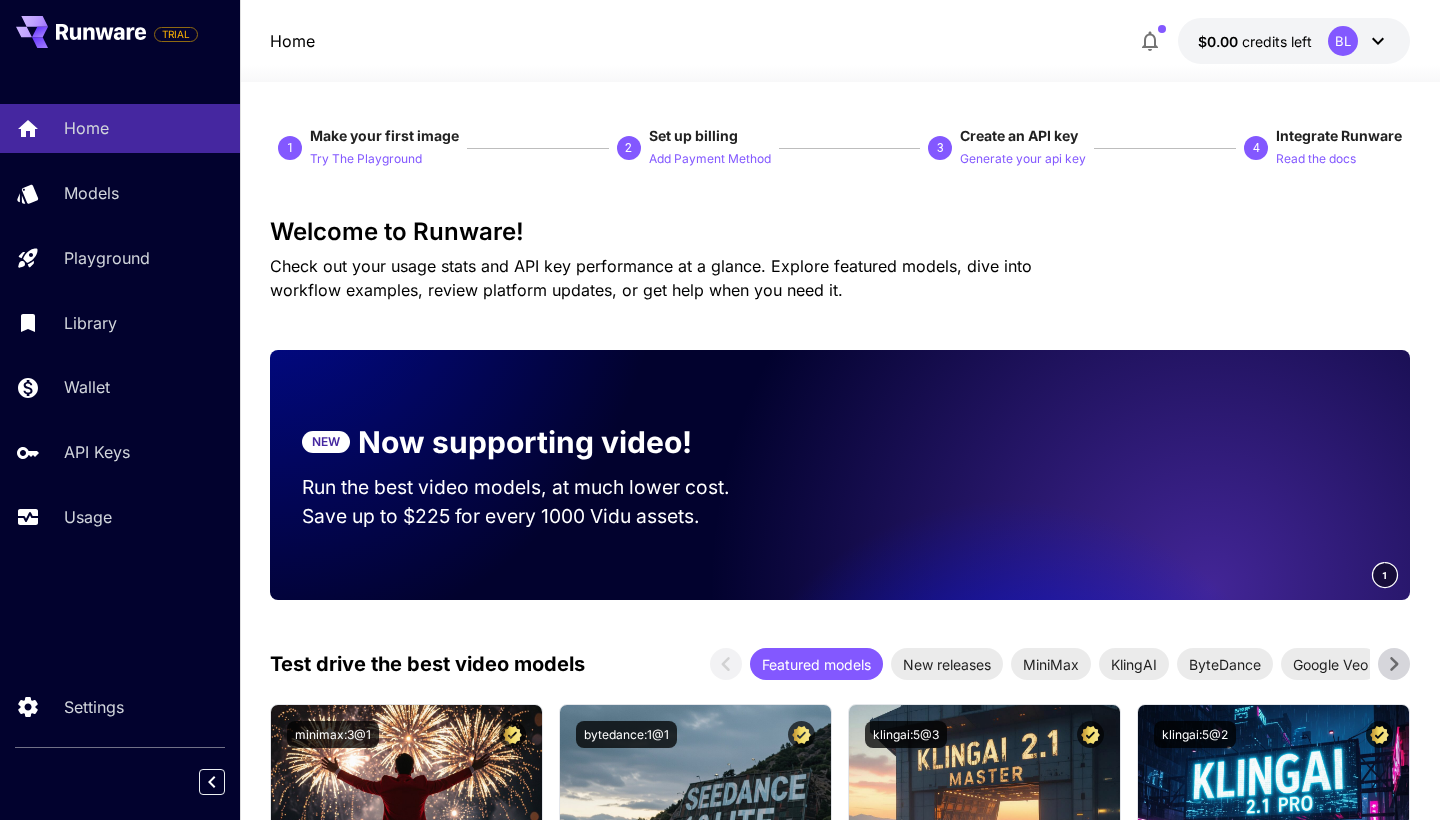 click on "Wallet" at bounding box center [87, 387] 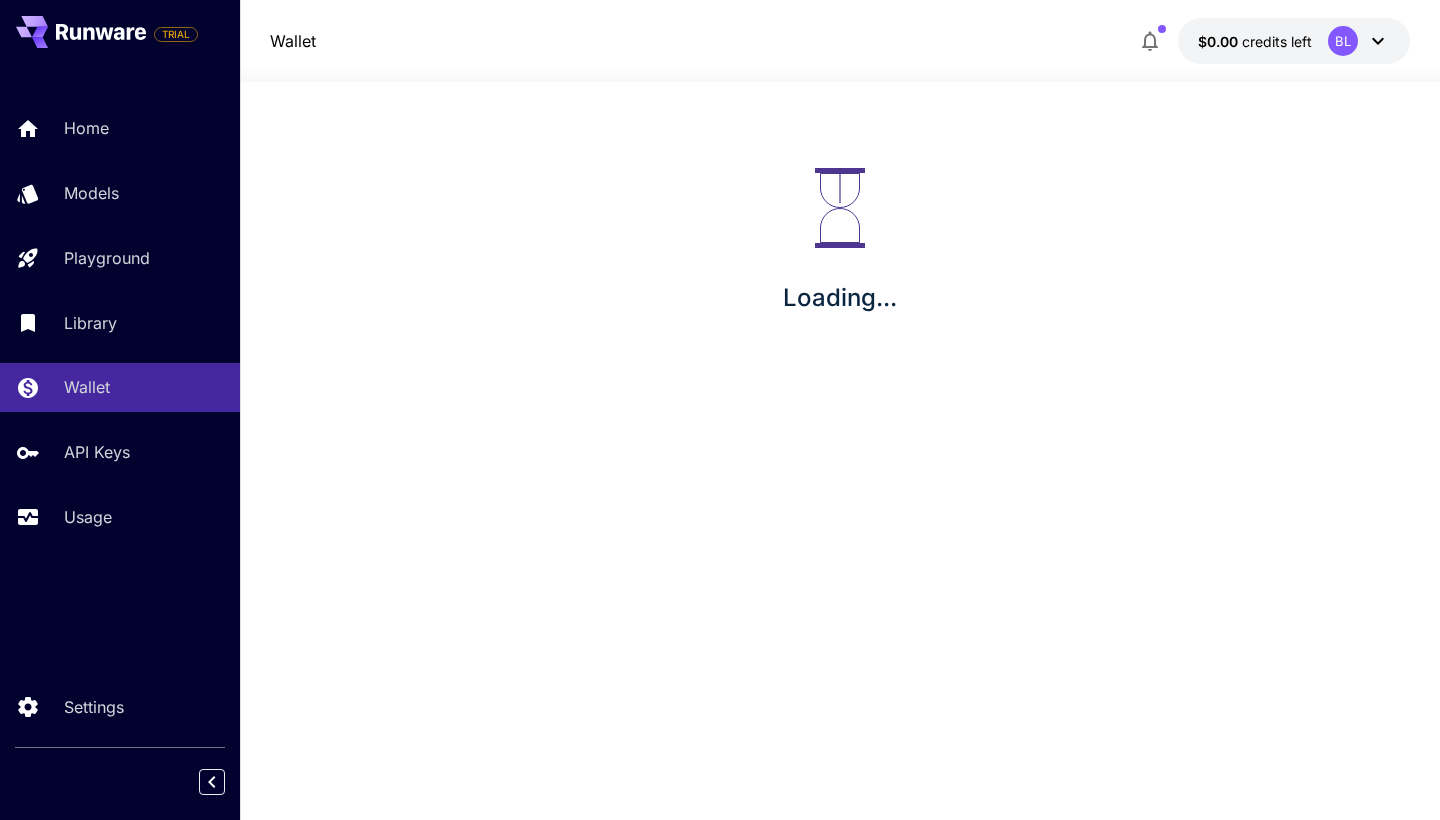 click on "Wallet" at bounding box center [120, 387] 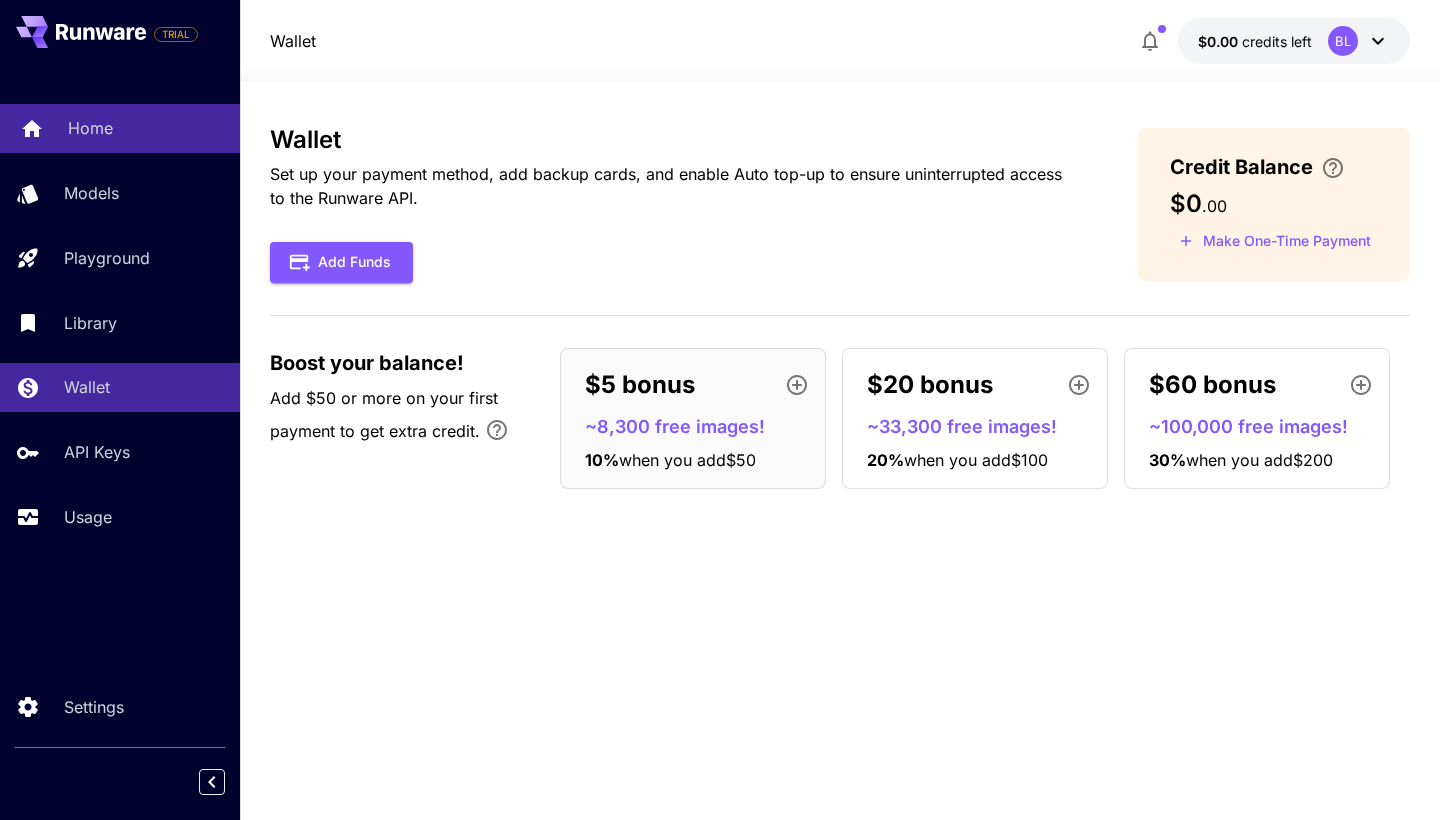click on "Home" at bounding box center [120, 128] 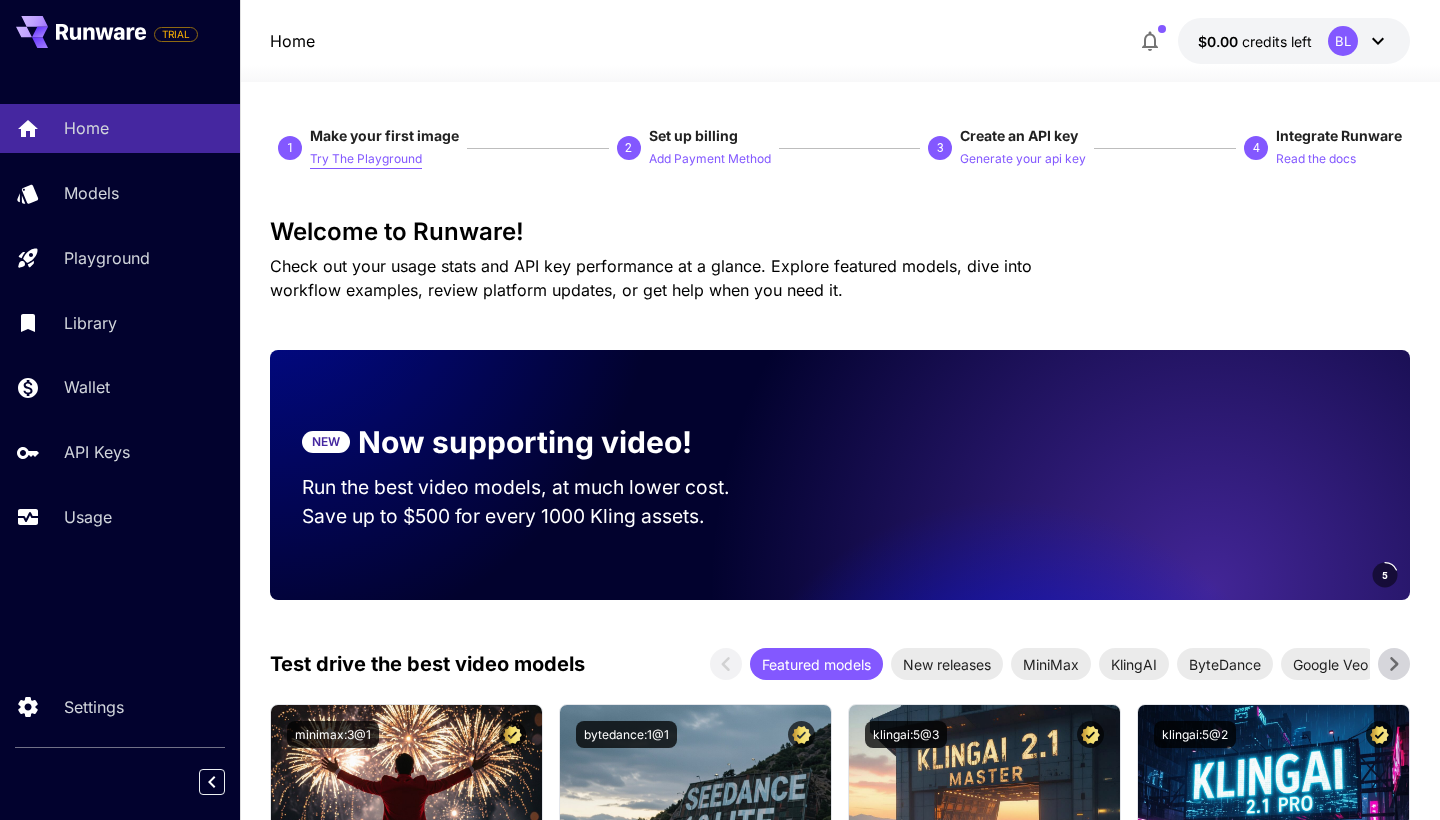 click on "Try The Playground" at bounding box center [366, 159] 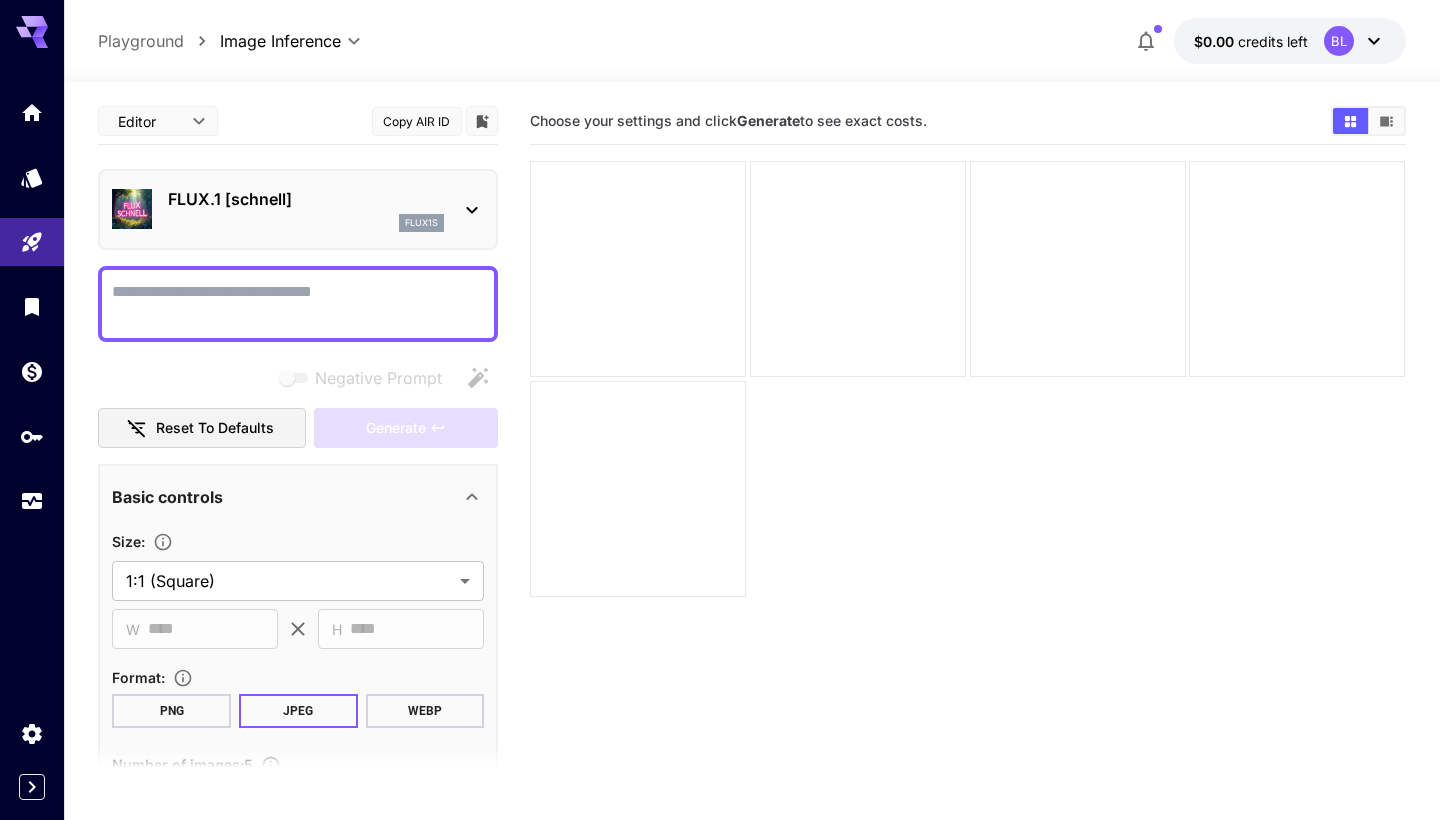 click on "FLUX.1 [schnell] flux1s" at bounding box center (298, 209) 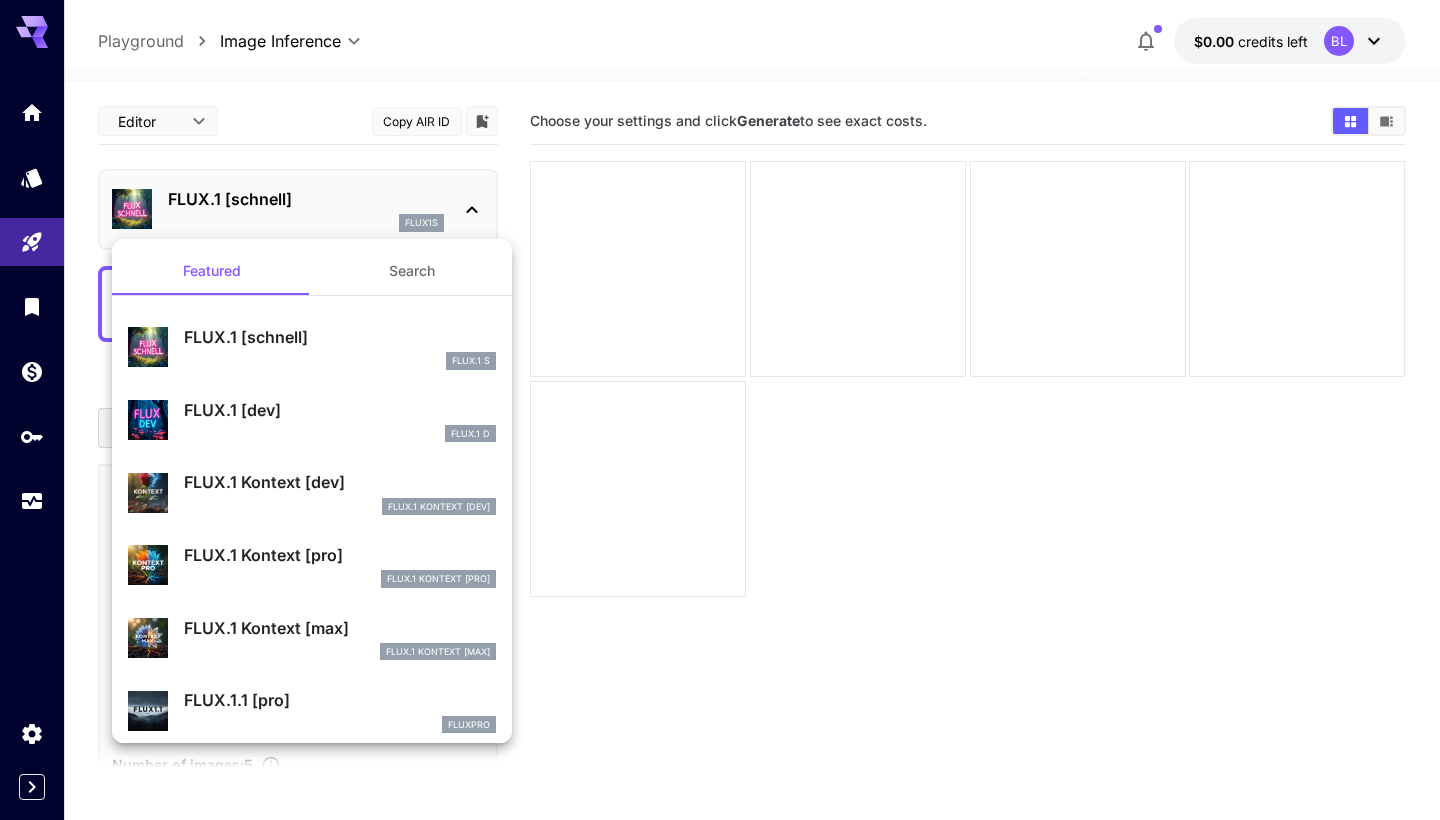 click on "FlUX.1 Kontext [pro]" at bounding box center [340, 579] 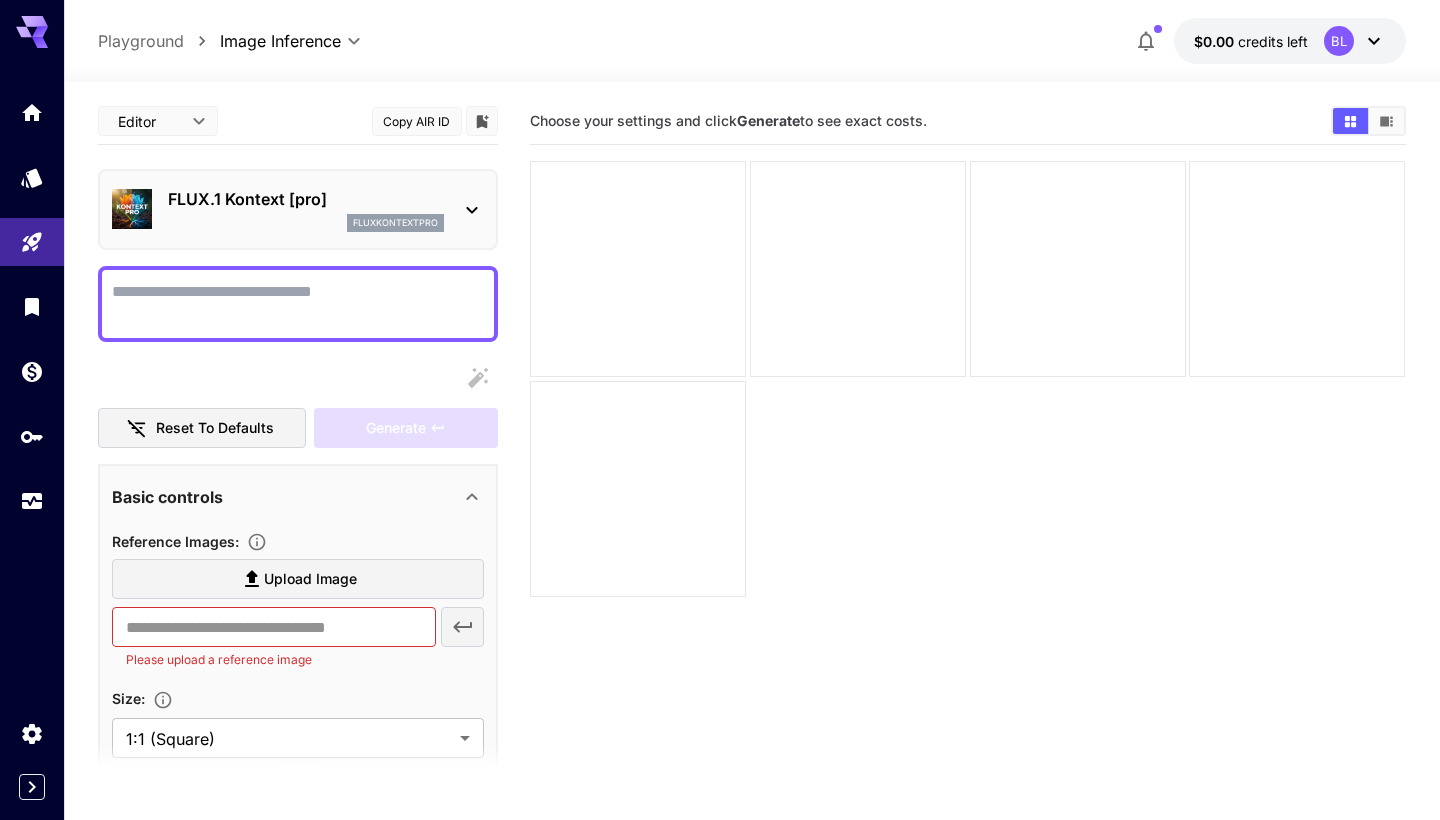 click on "Upload Image" at bounding box center [310, 579] 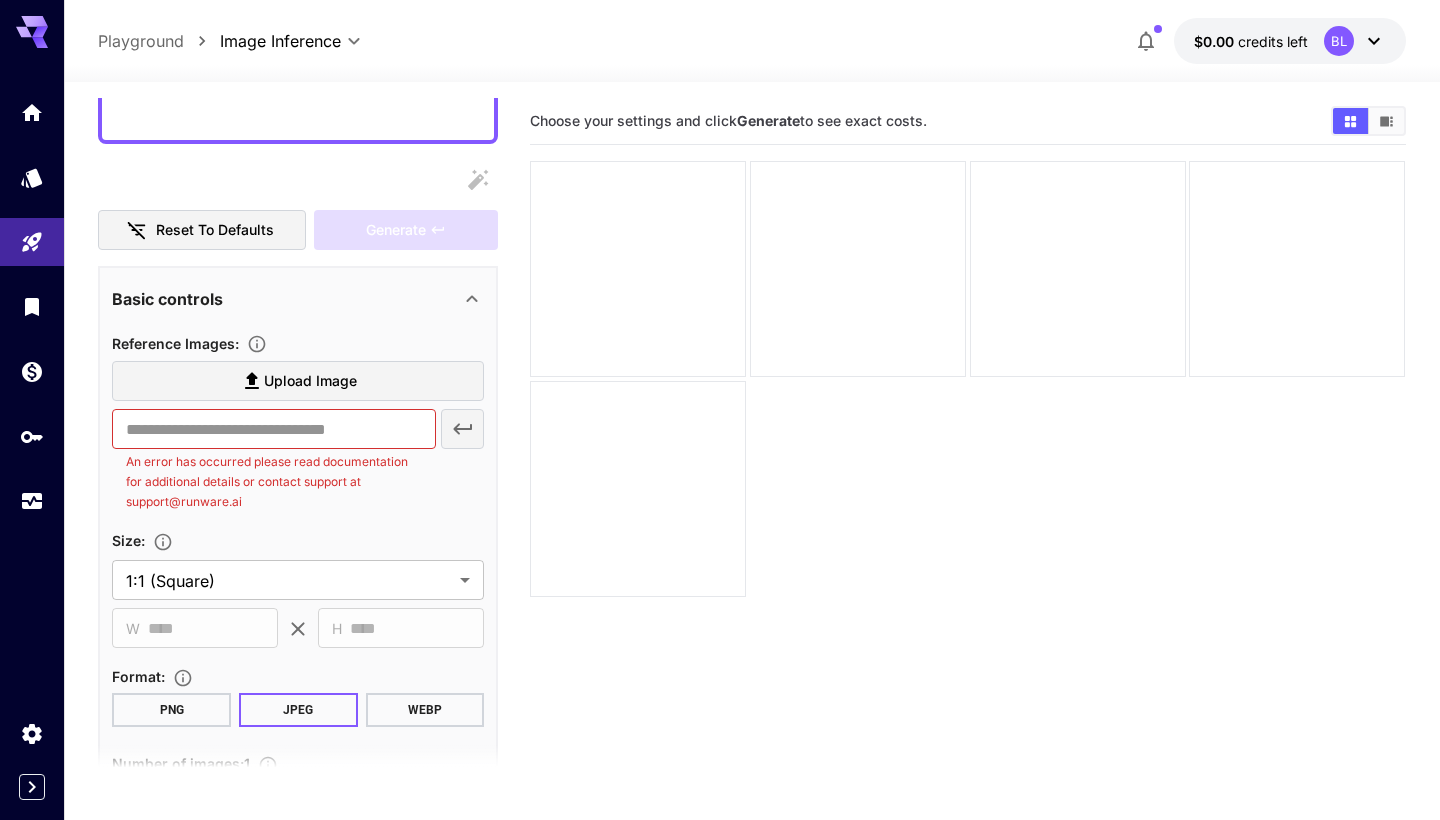 scroll, scrollTop: 202, scrollLeft: 0, axis: vertical 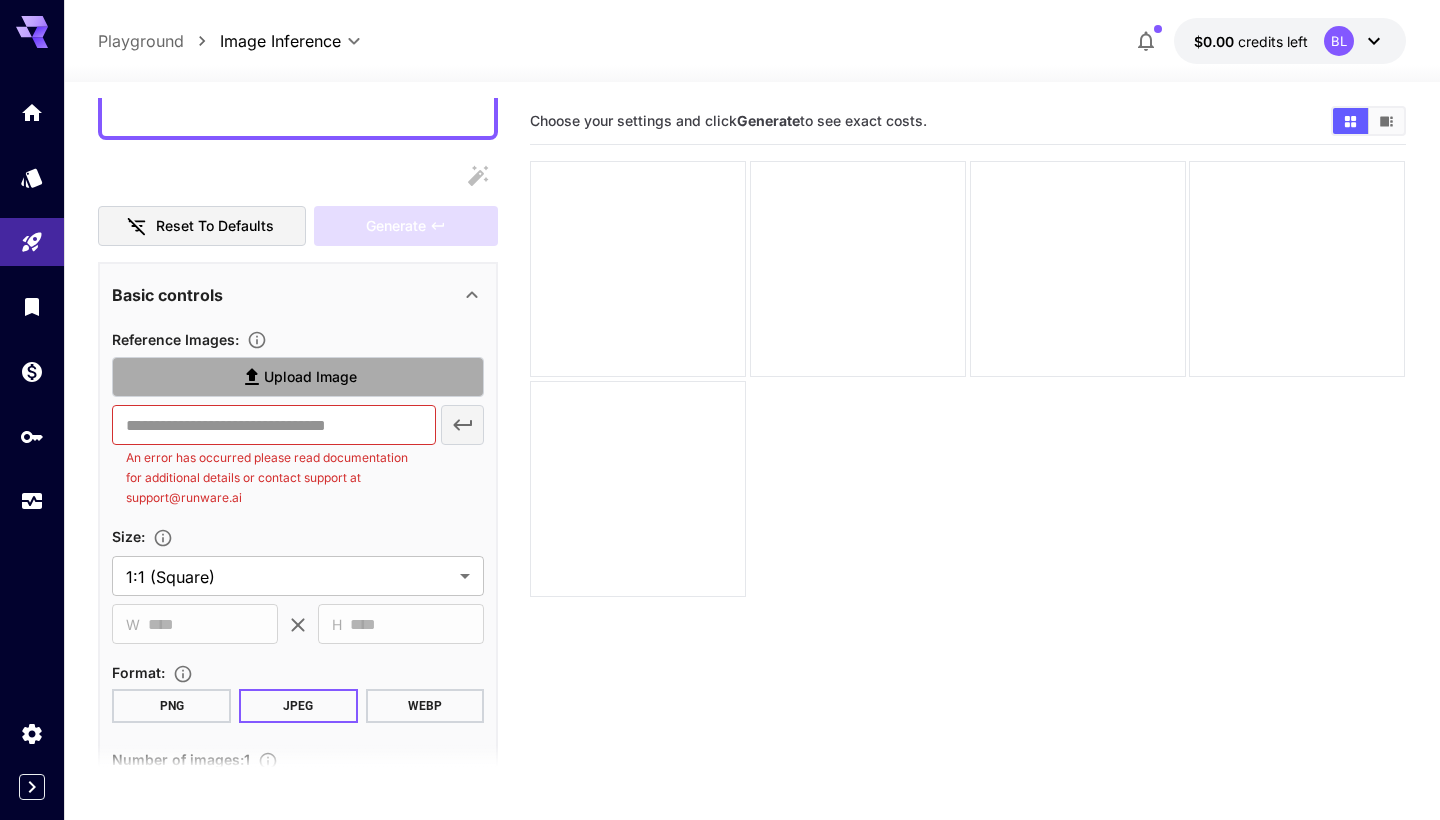 click on "Upload Image" at bounding box center (298, 377) 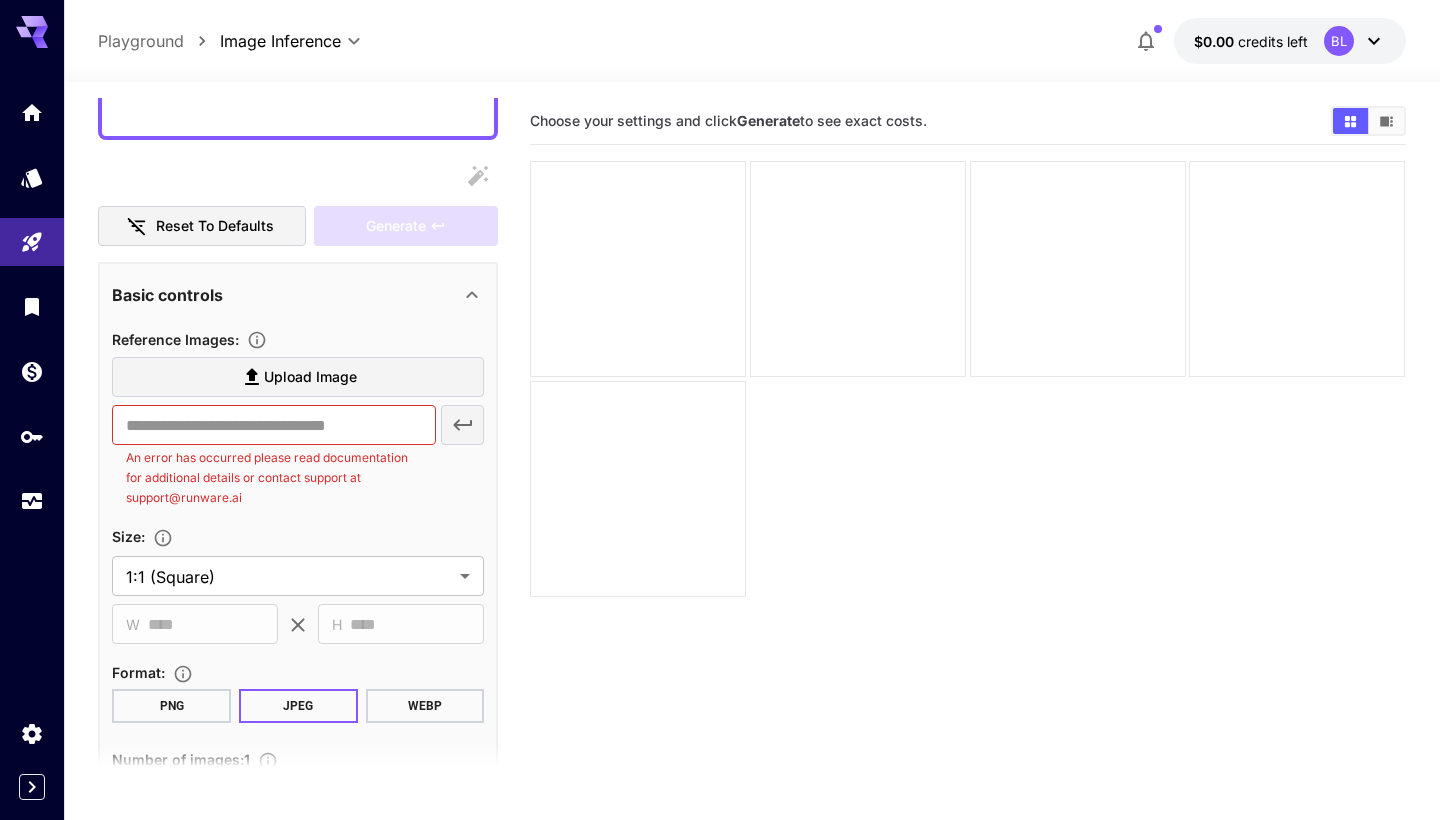 click on "$0.00    credits left  BL" at bounding box center (1290, 41) 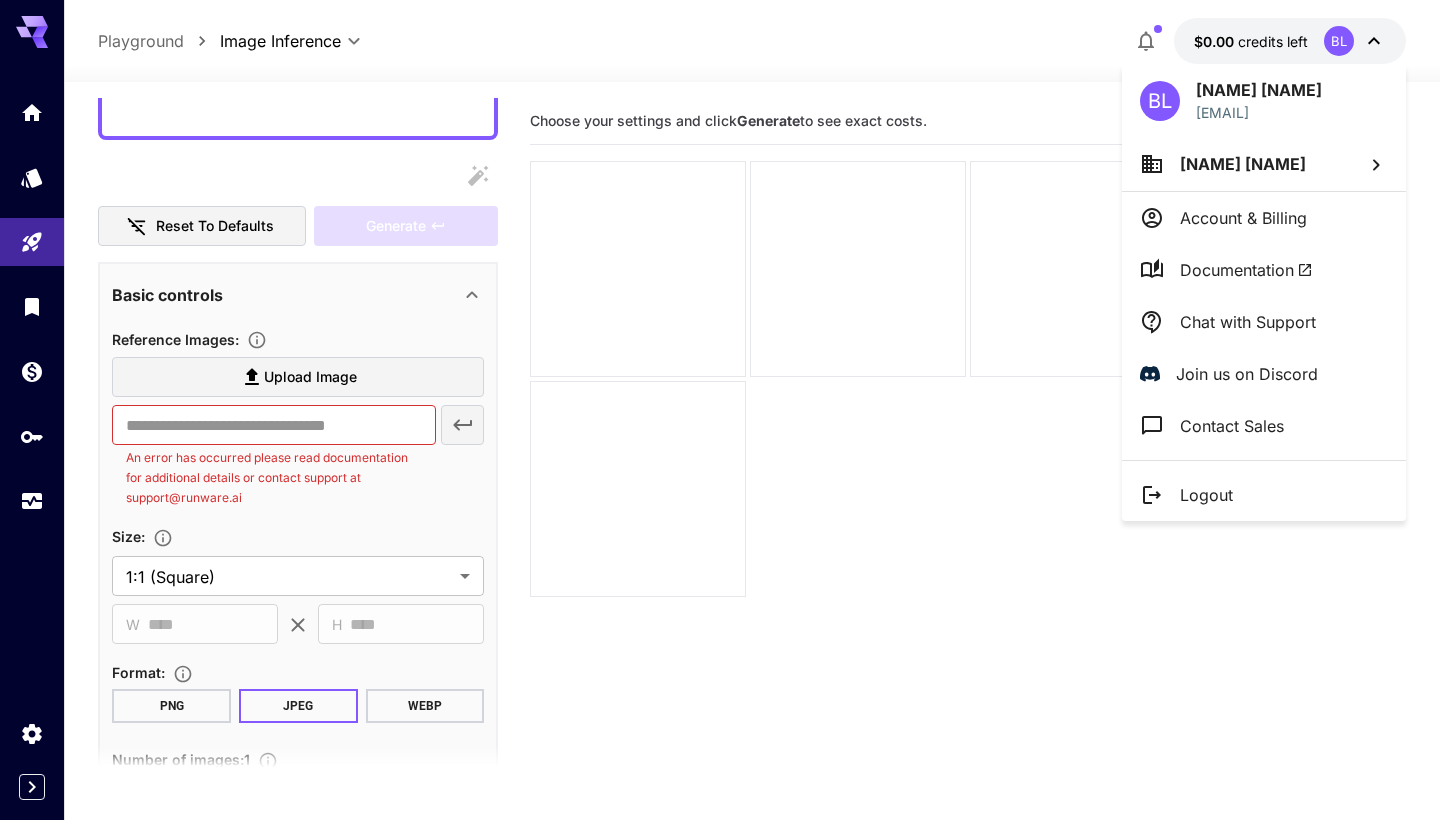 click on "Logout" at bounding box center (1206, 495) 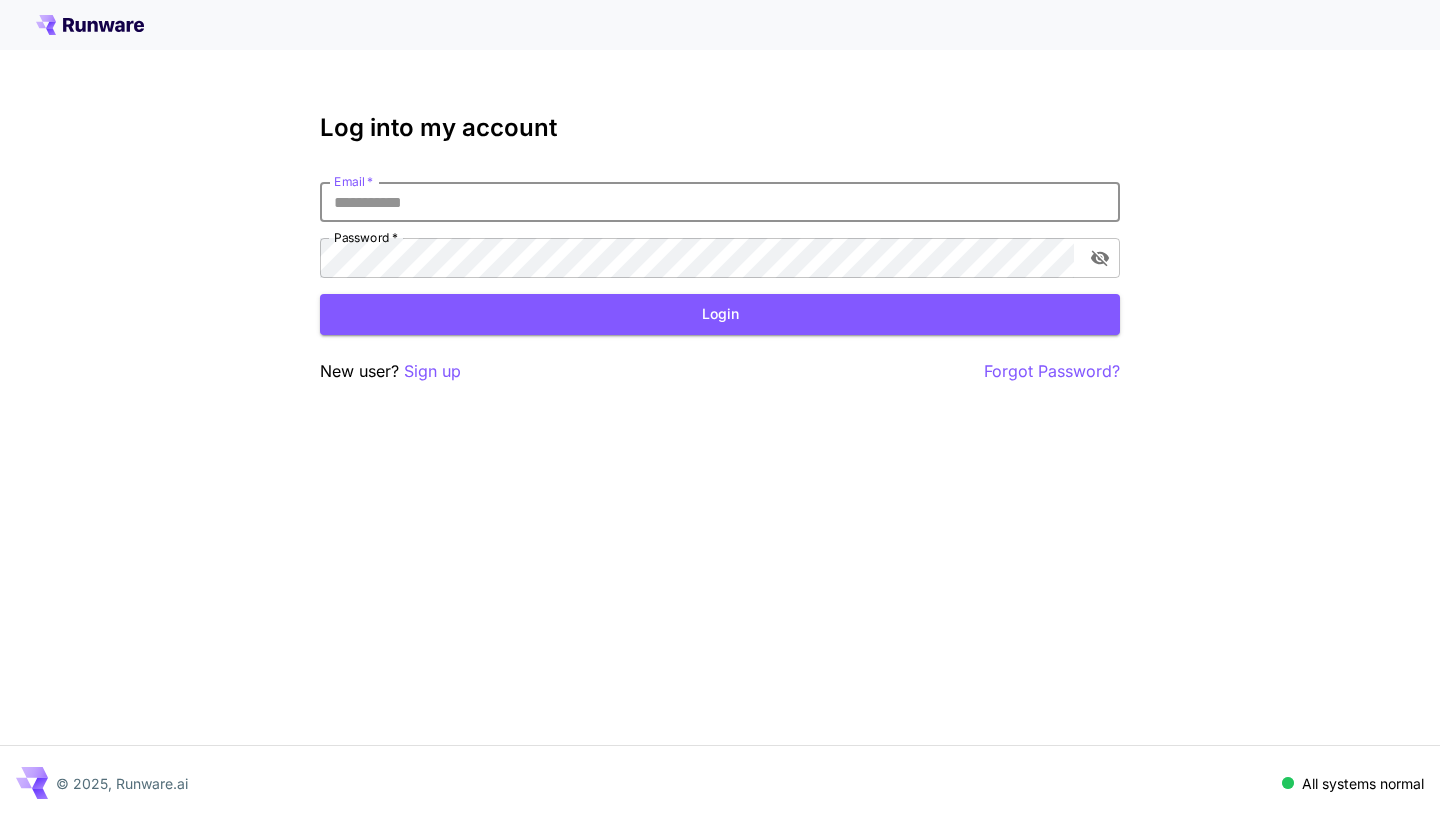scroll, scrollTop: 0, scrollLeft: 0, axis: both 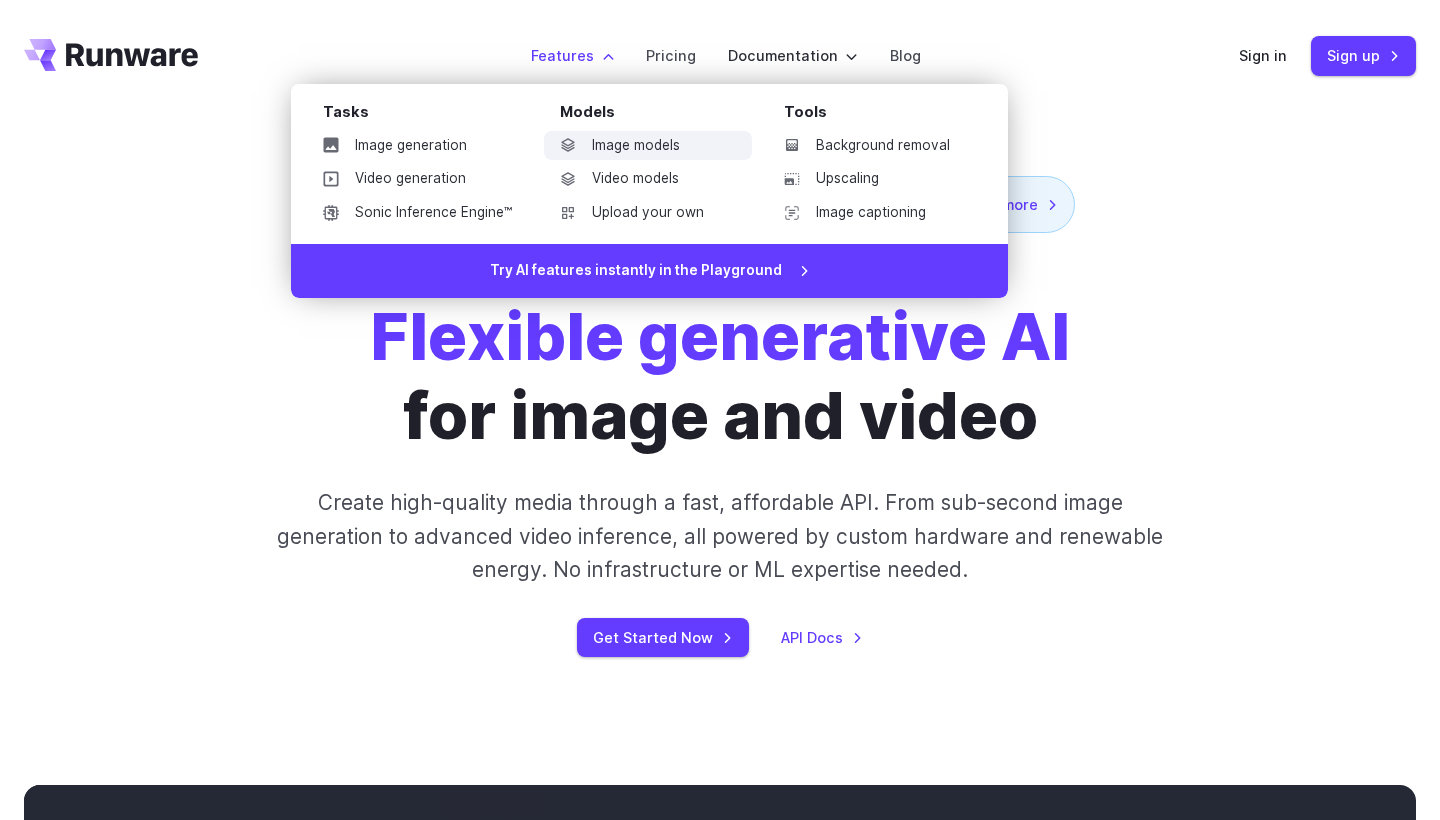 click on "Image models" at bounding box center [648, 146] 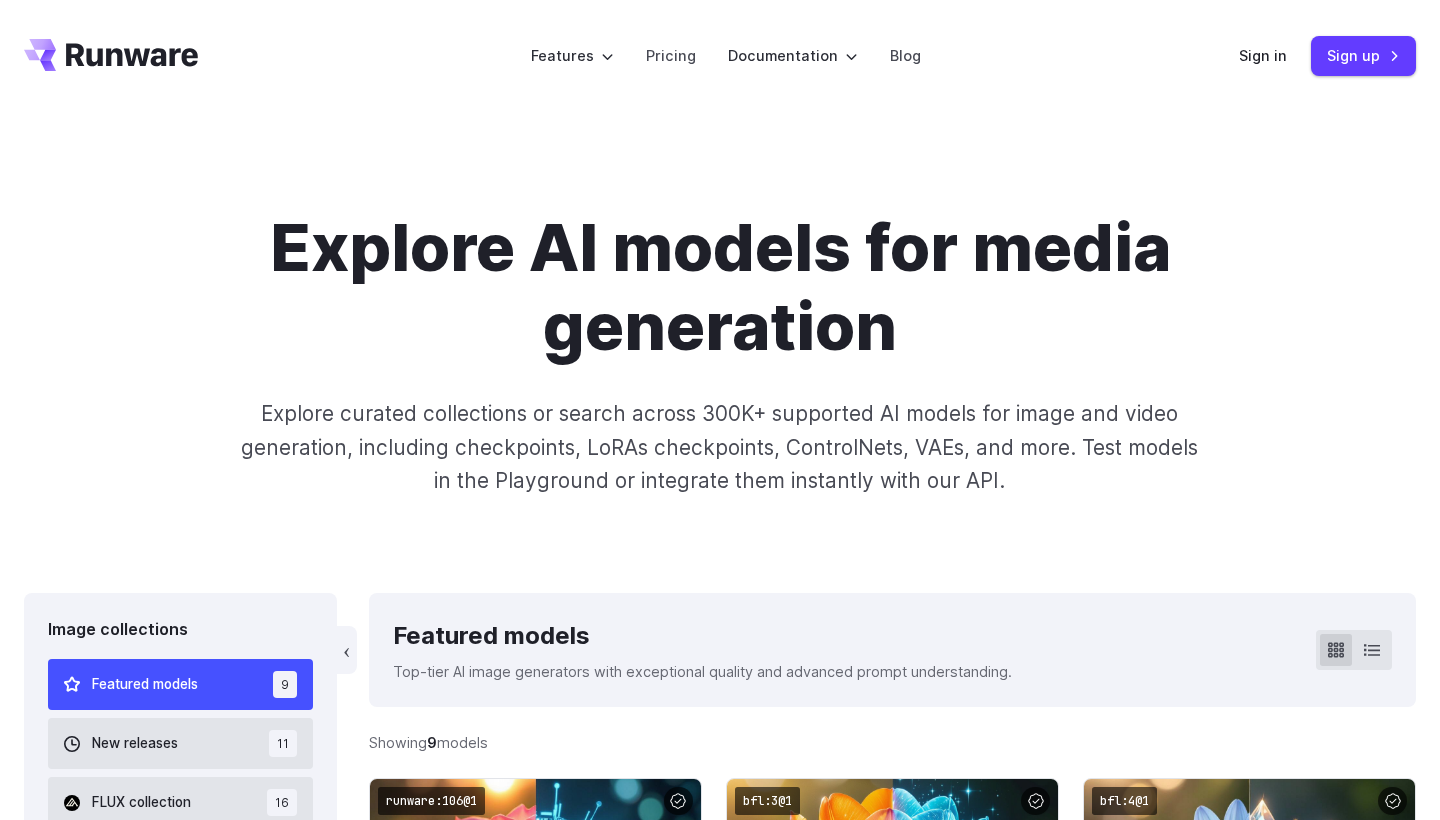 scroll, scrollTop: 0, scrollLeft: 0, axis: both 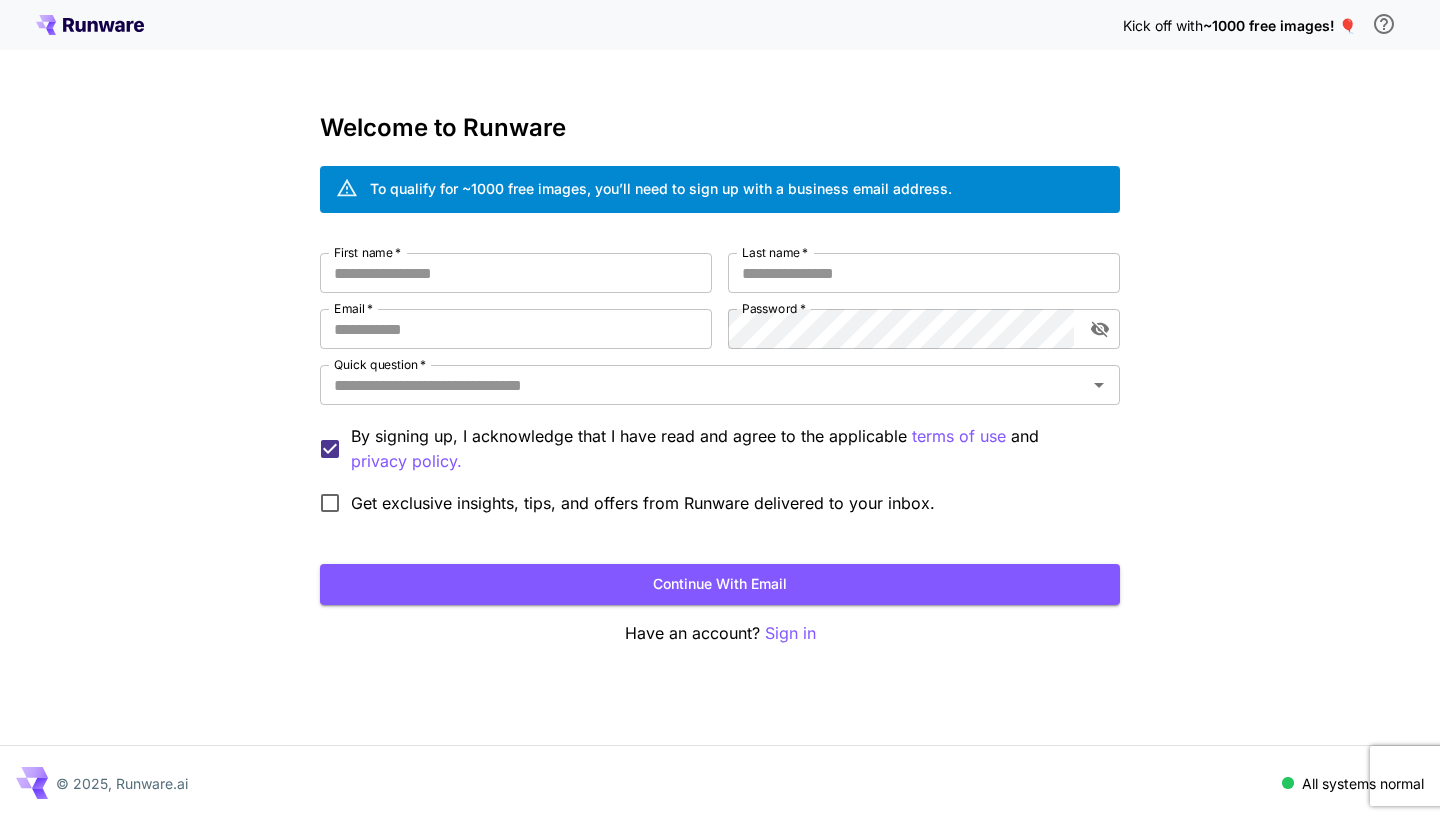 click on "To qualify for ~1000 free images, you’ll need to sign up with a business email address." at bounding box center (661, 188) 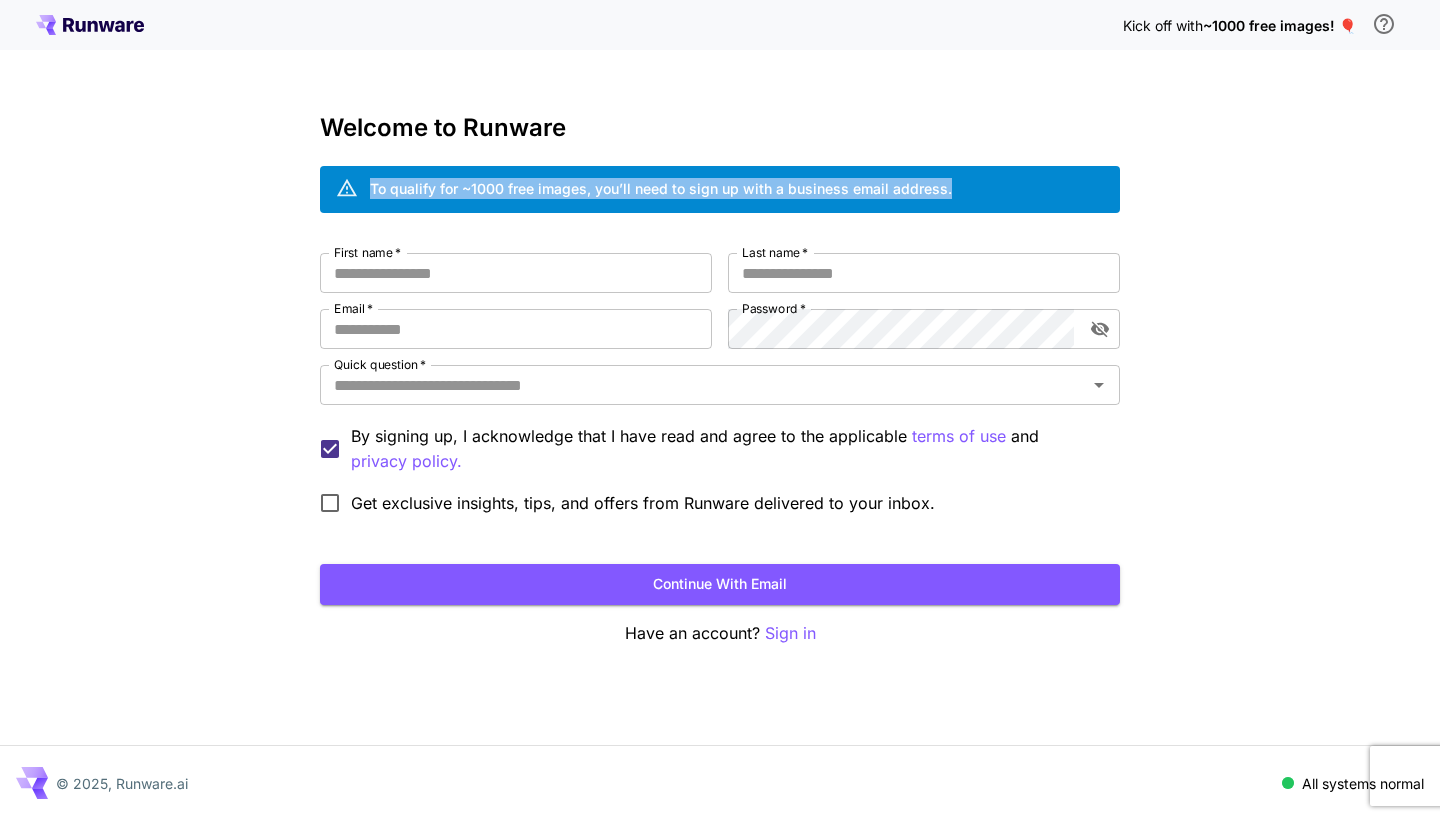 click on "To qualify for ~1000 free images, you’ll need to sign up with a business email address." at bounding box center [661, 188] 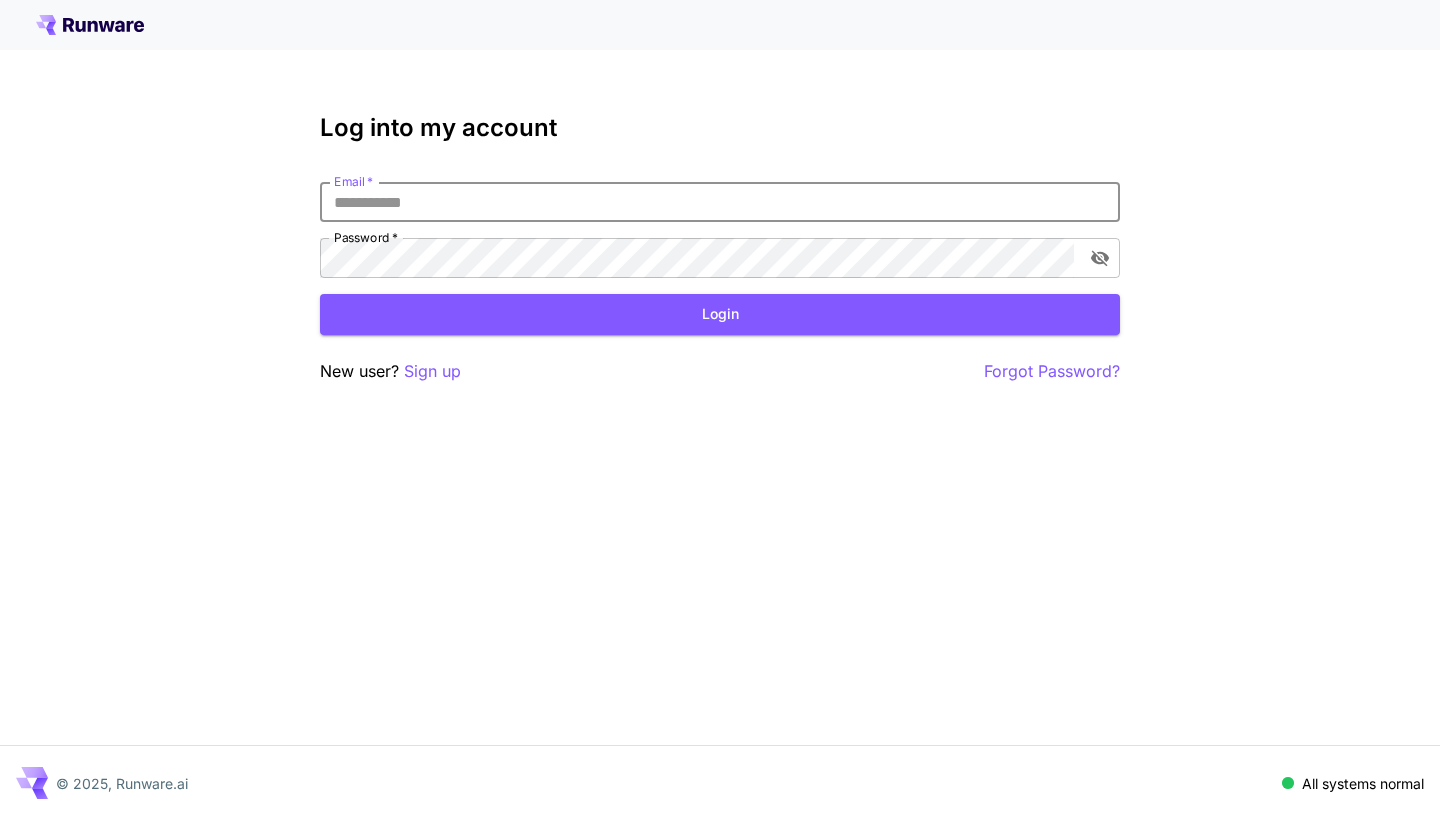 click on "Email   *" at bounding box center (720, 202) 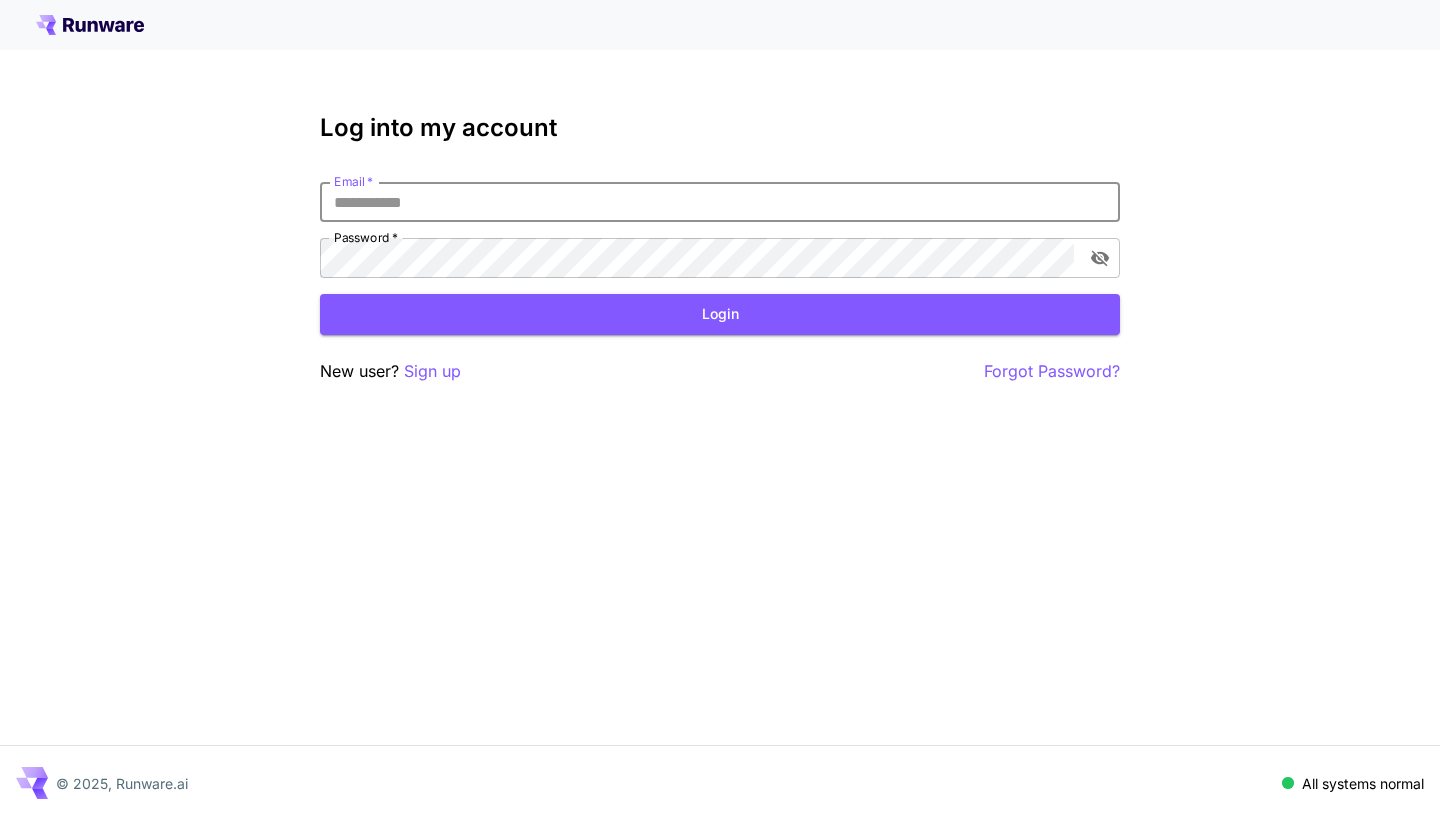type on "**********" 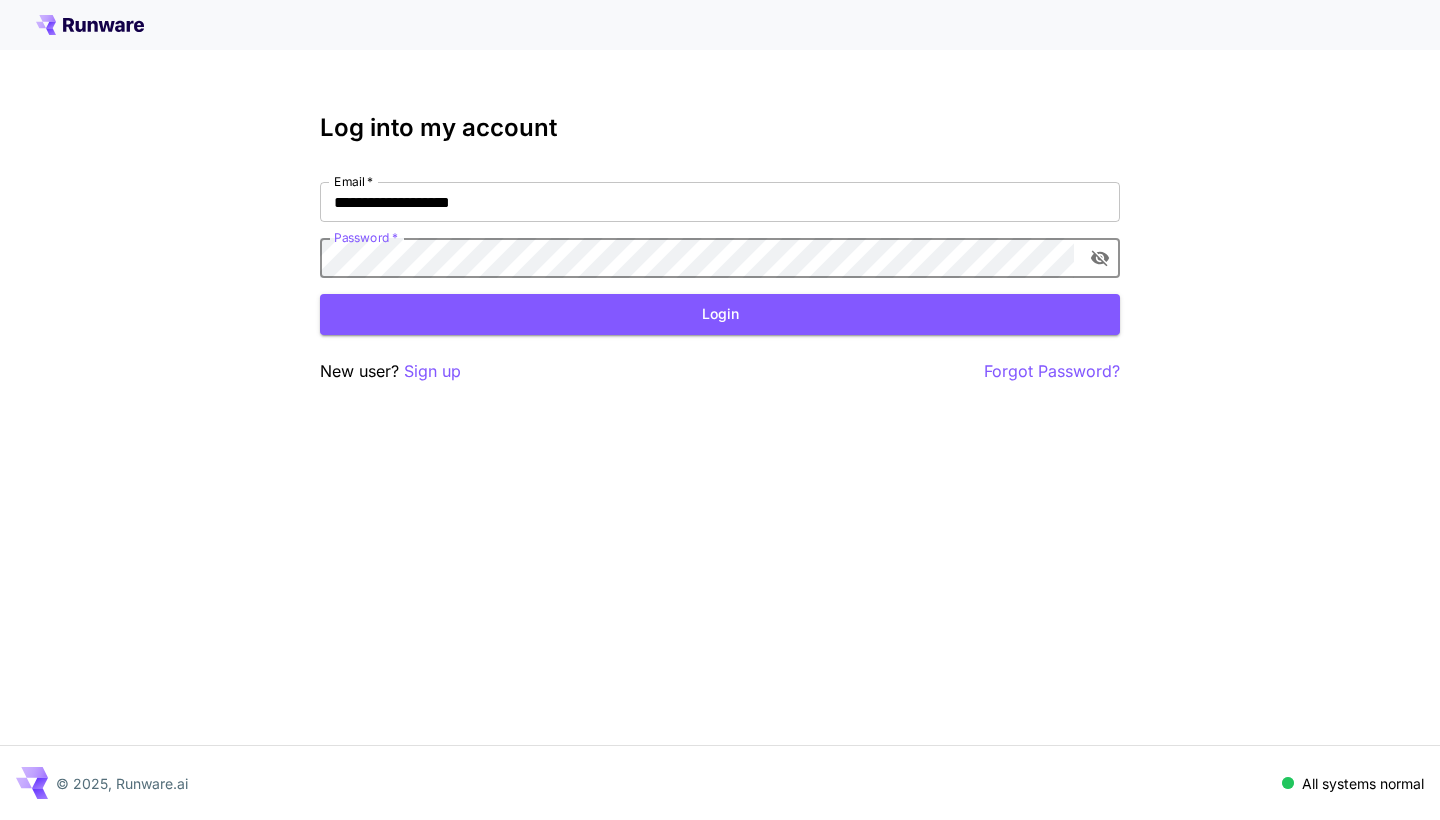 click on "**********" at bounding box center [720, 249] 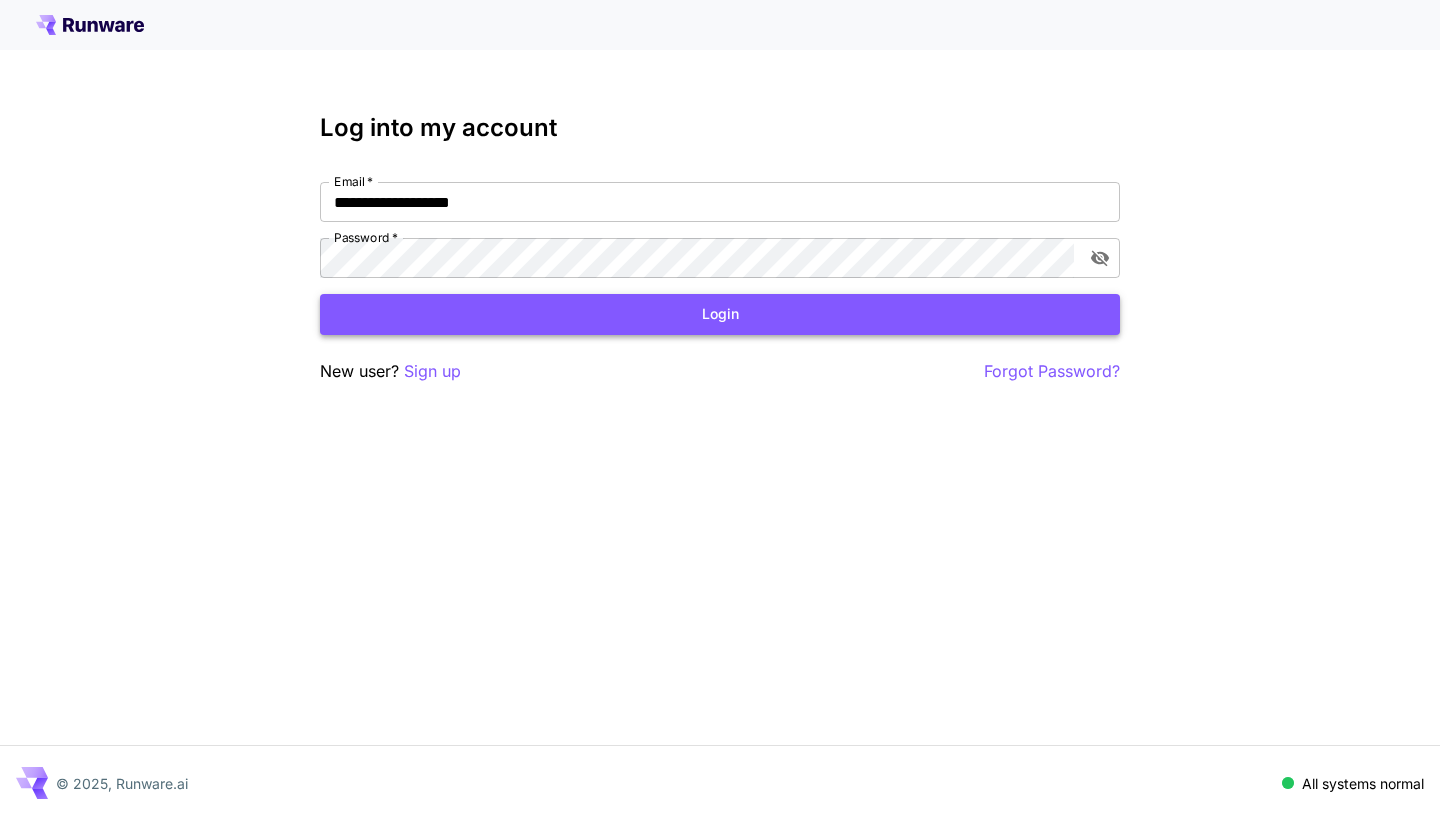 click on "Login" at bounding box center (720, 314) 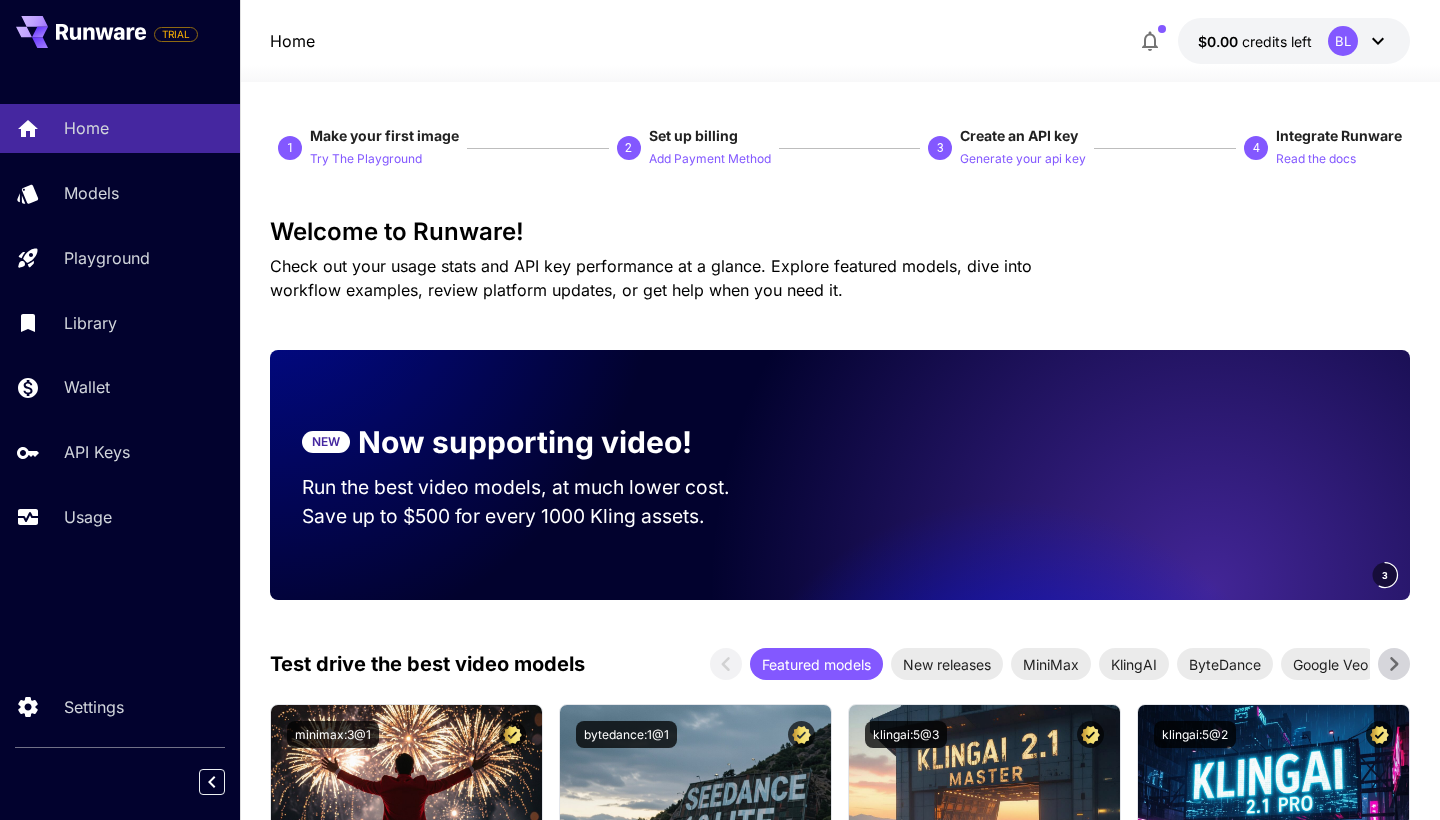 click on "$0.00    credits left  BL" at bounding box center (1294, 41) 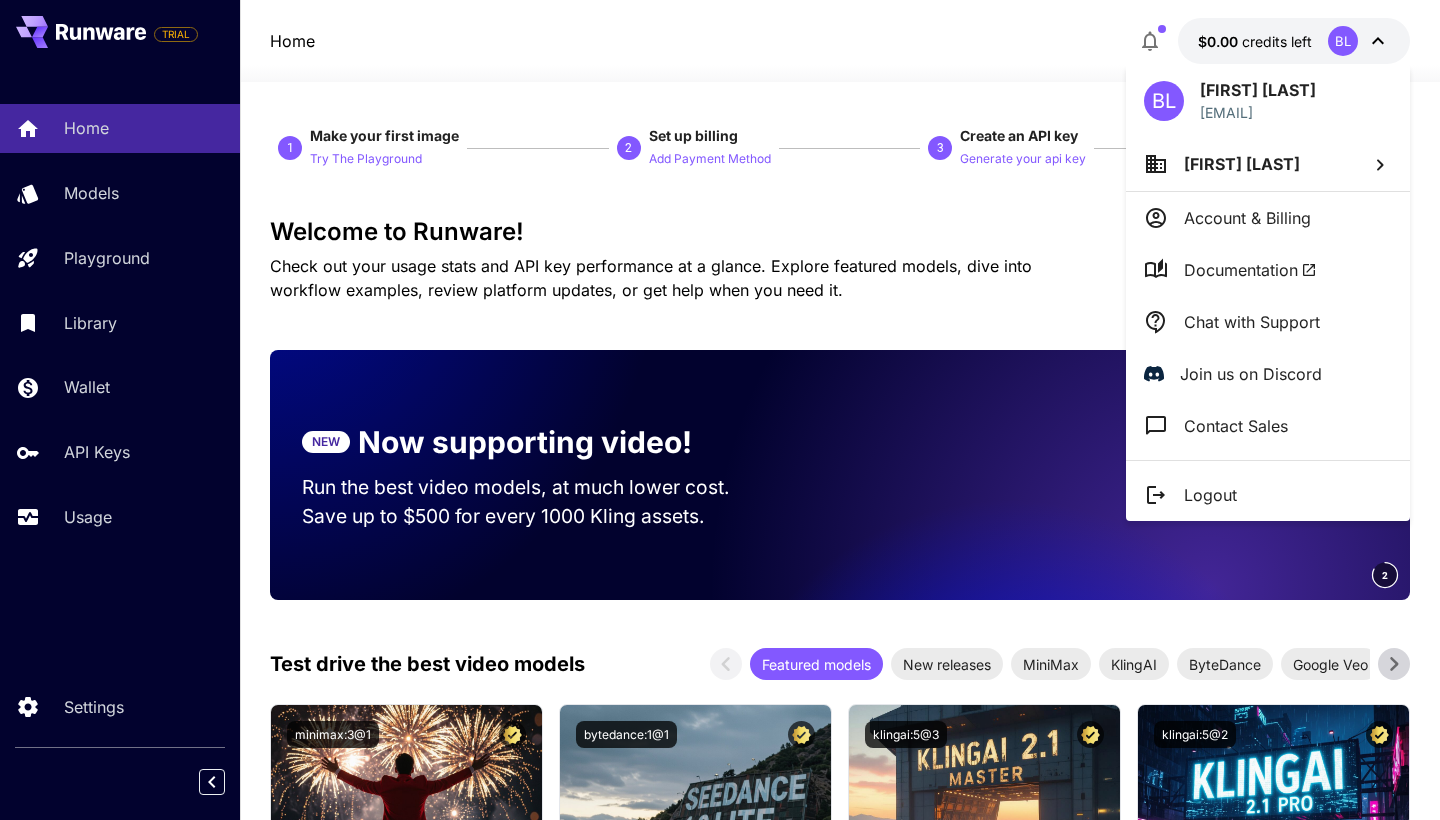 click on "Account & Billing" at bounding box center (1247, 218) 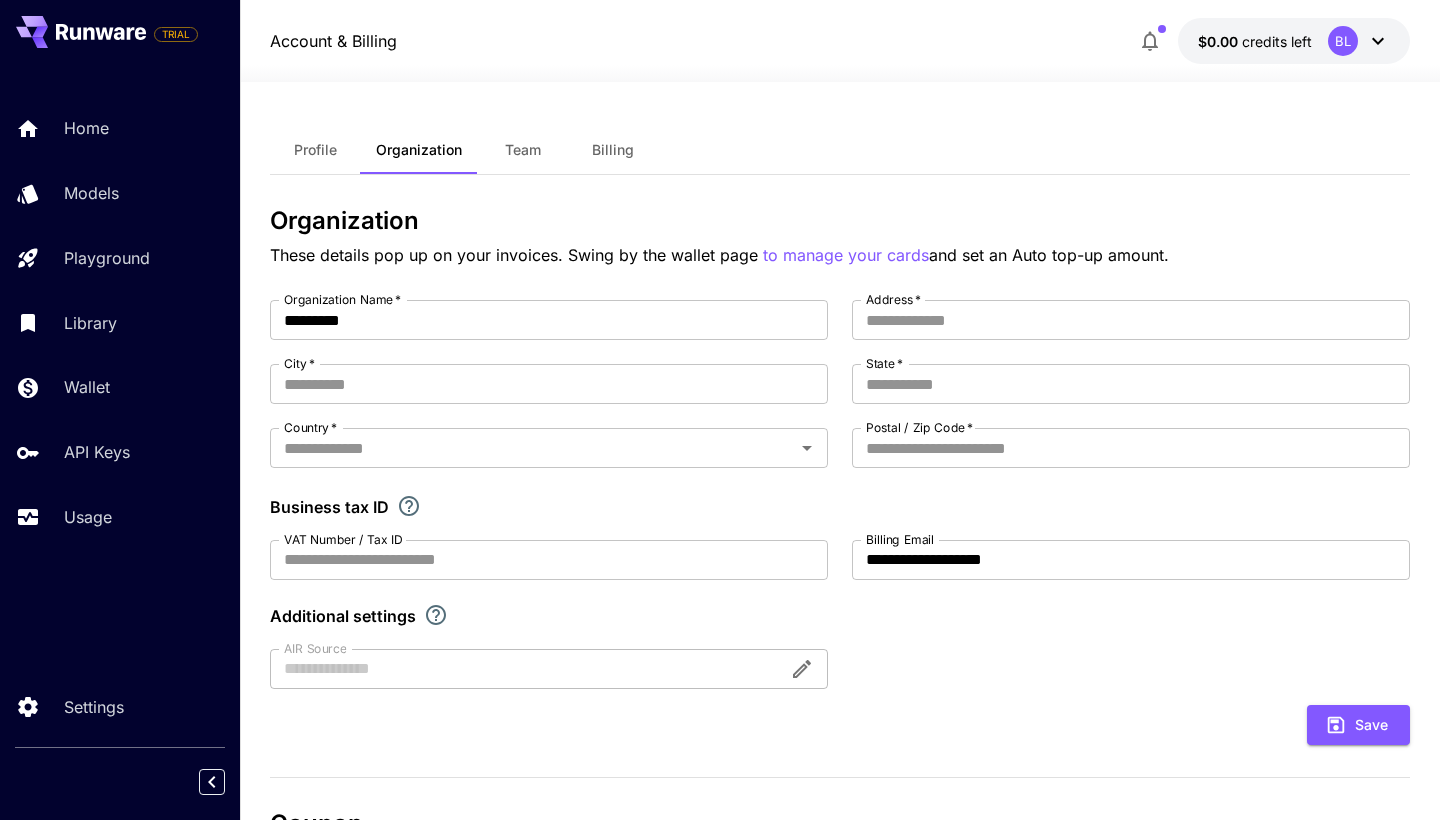 scroll, scrollTop: -1, scrollLeft: 0, axis: vertical 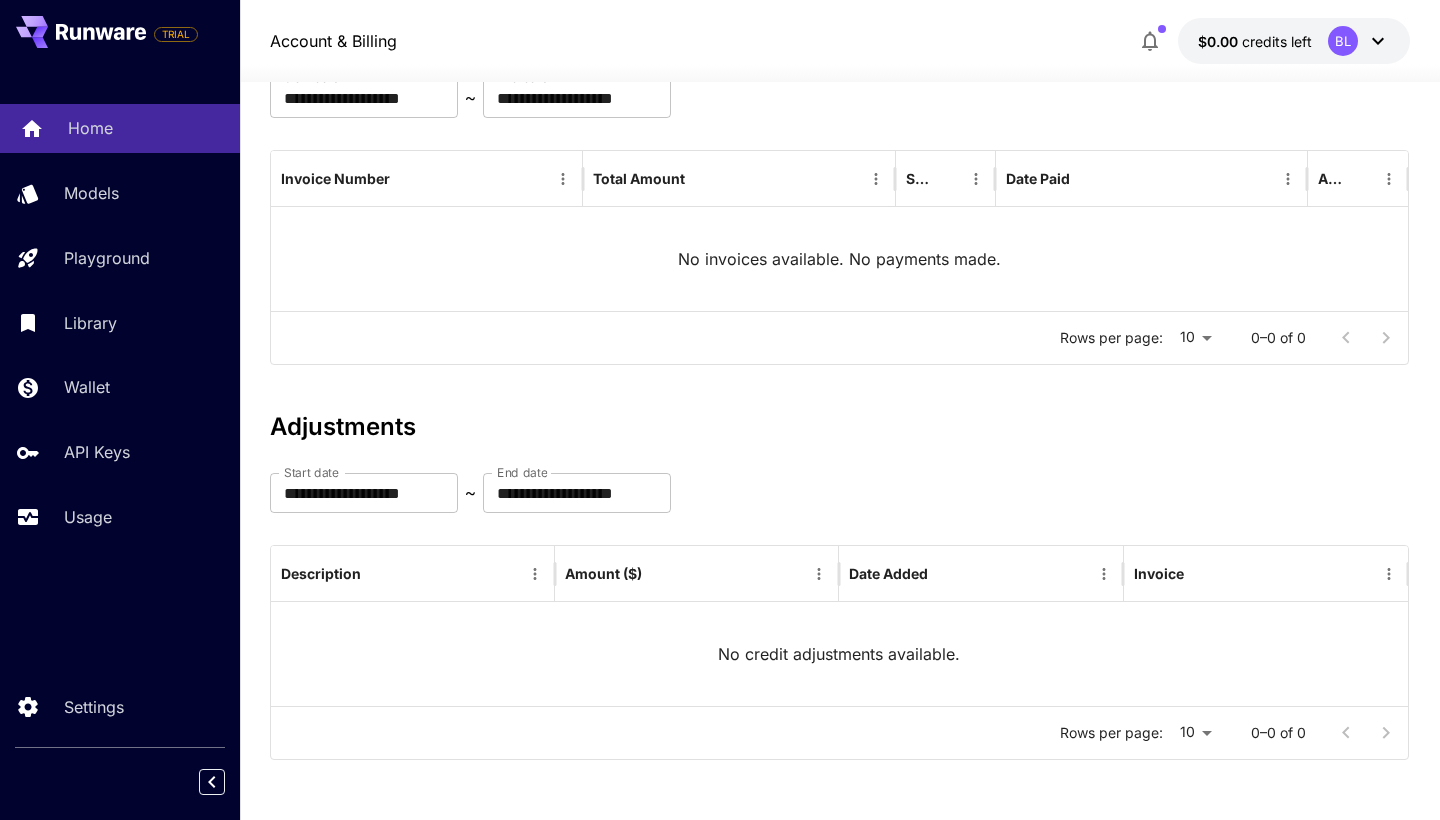 click on "Home" at bounding box center (146, 128) 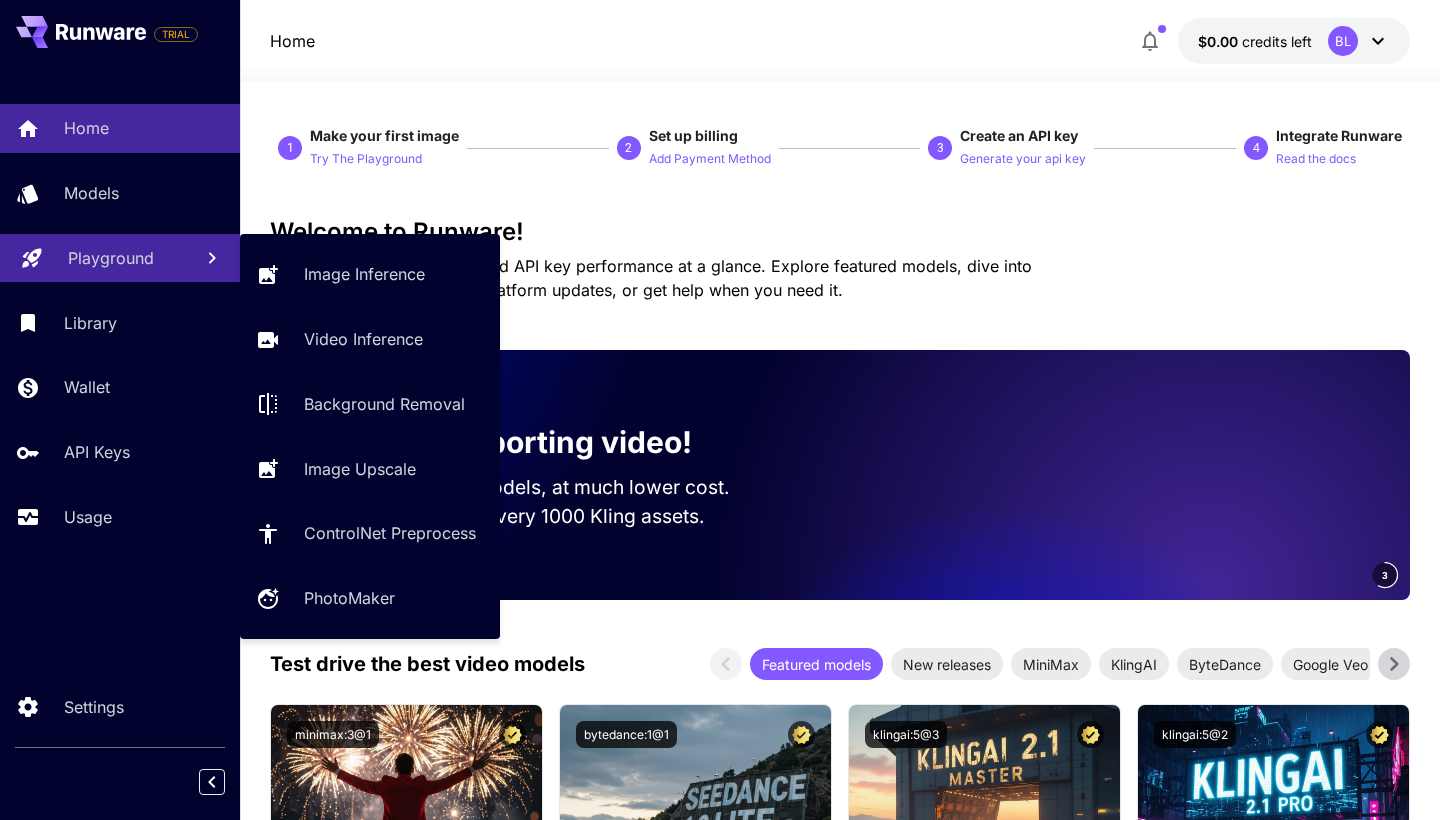 scroll, scrollTop: 0, scrollLeft: 0, axis: both 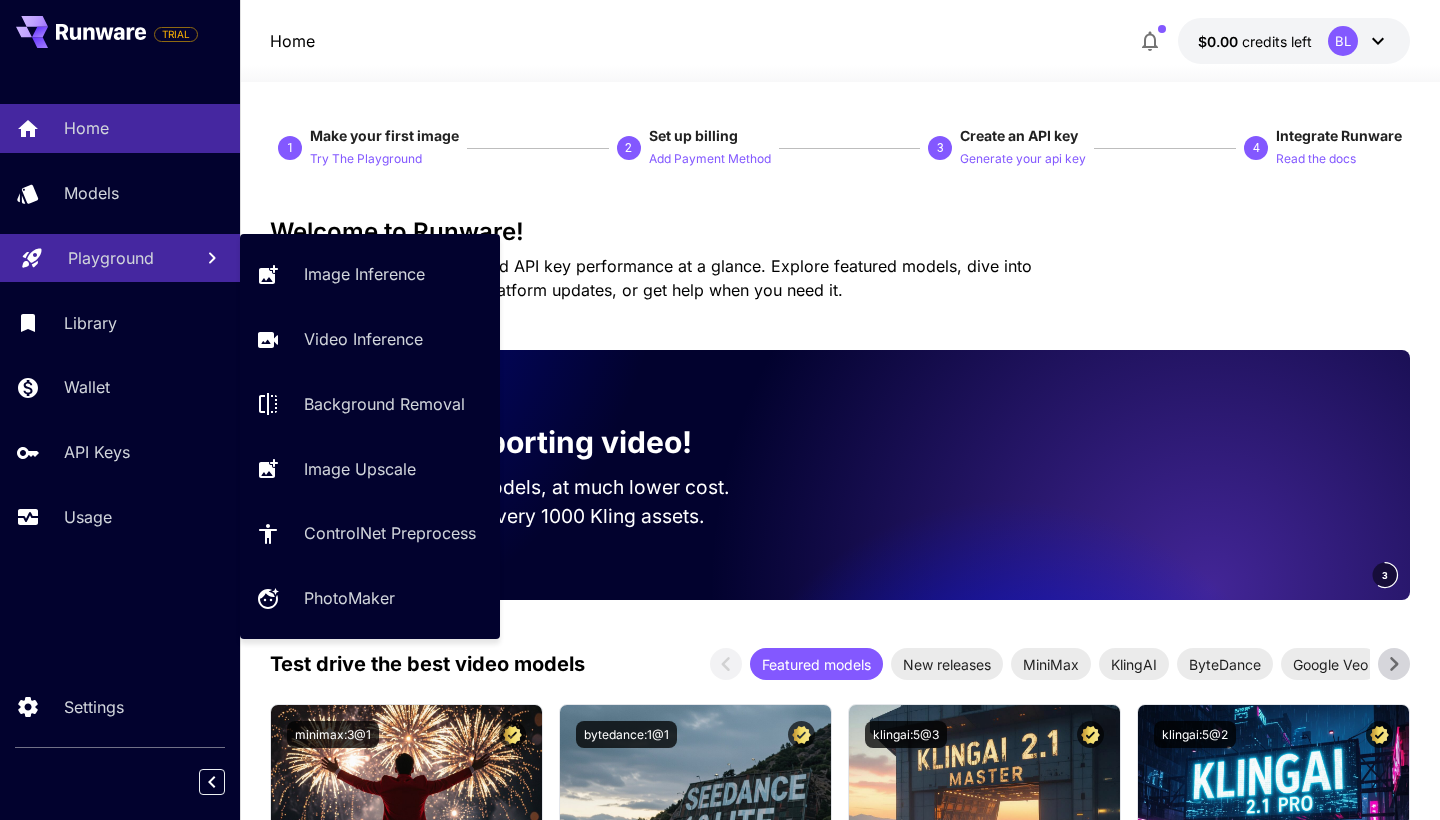 click on "Playground" at bounding box center (120, 258) 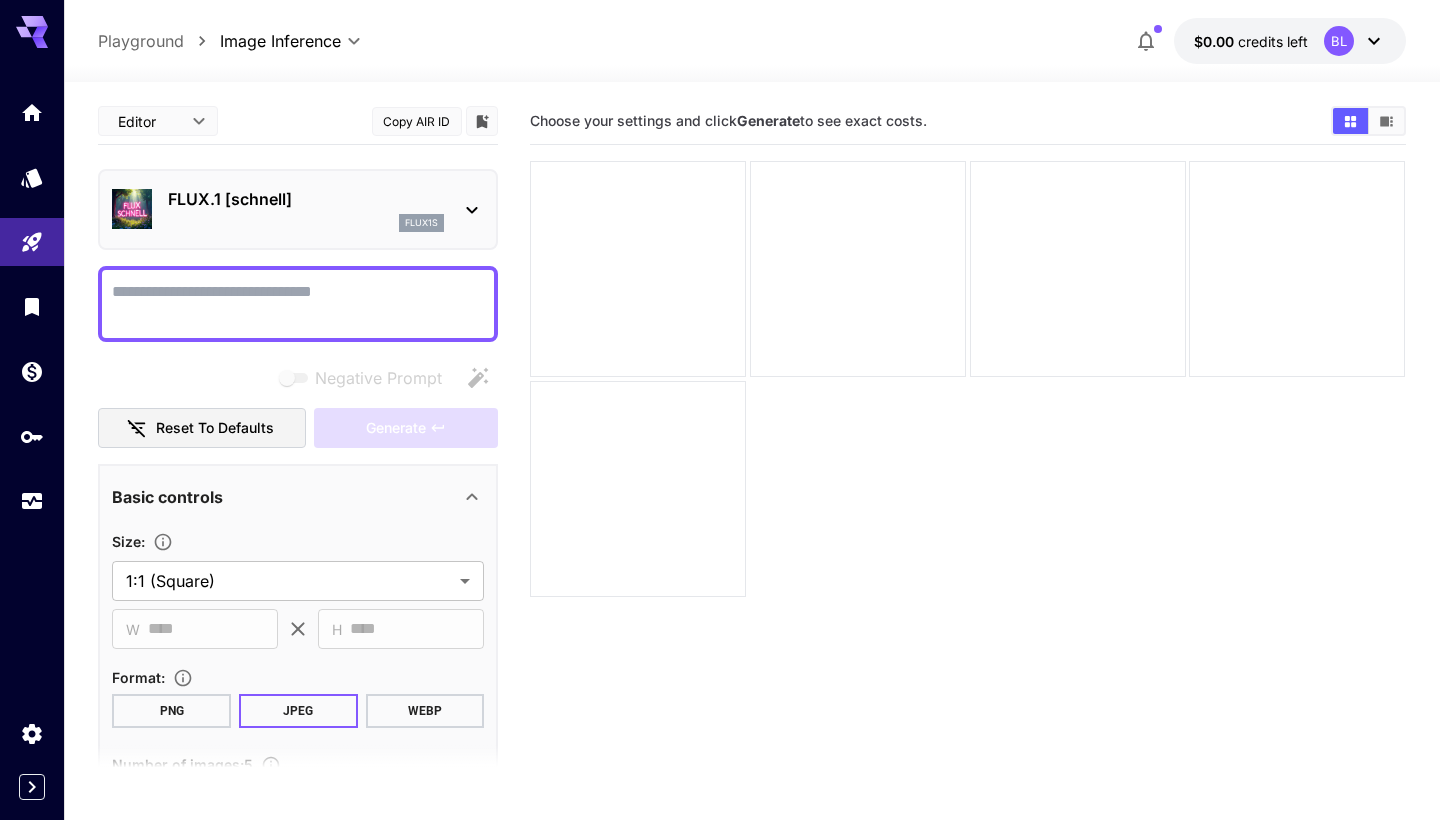 click on "flux1s" at bounding box center (306, 223) 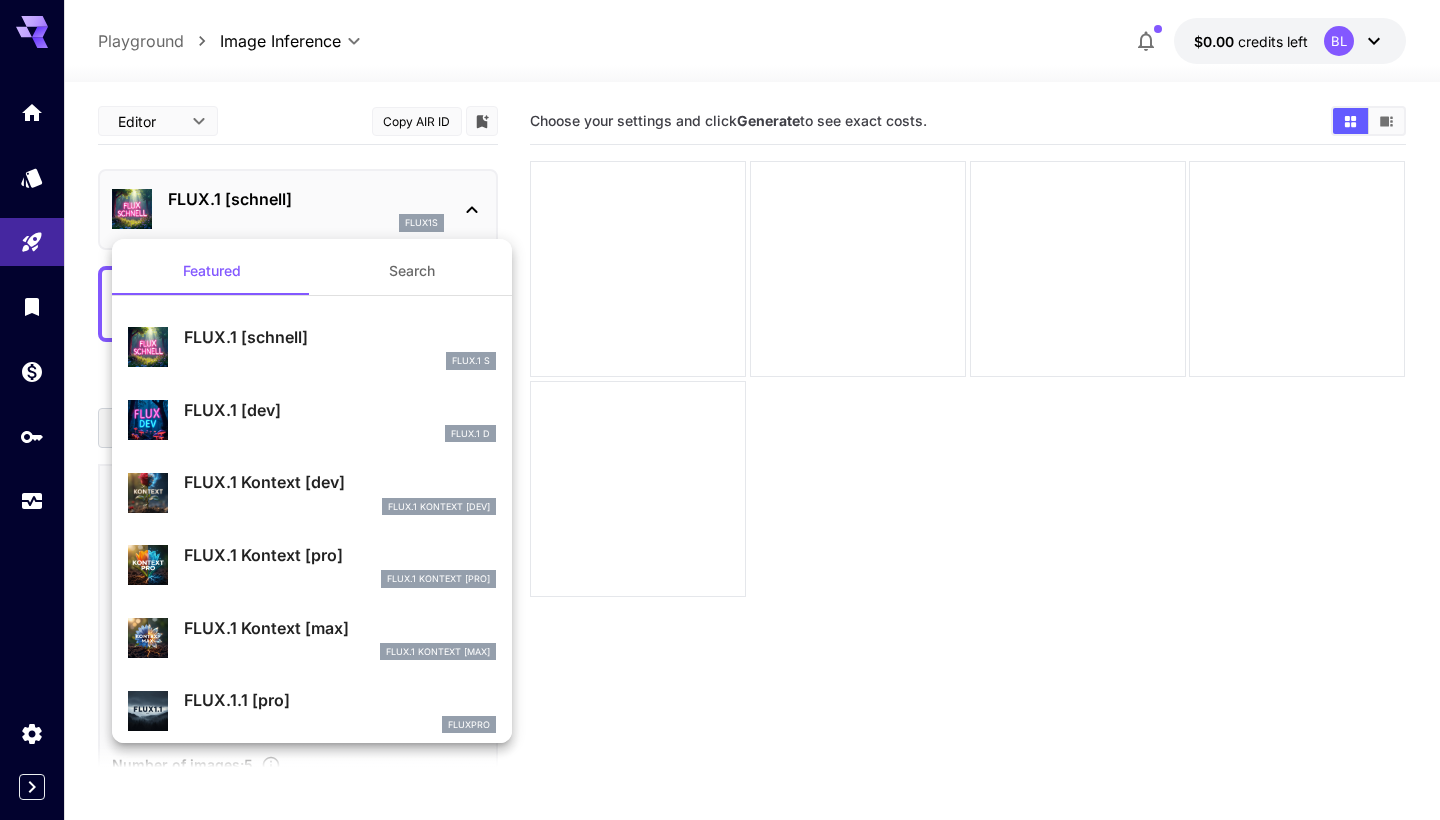 scroll, scrollTop: 15, scrollLeft: 0, axis: vertical 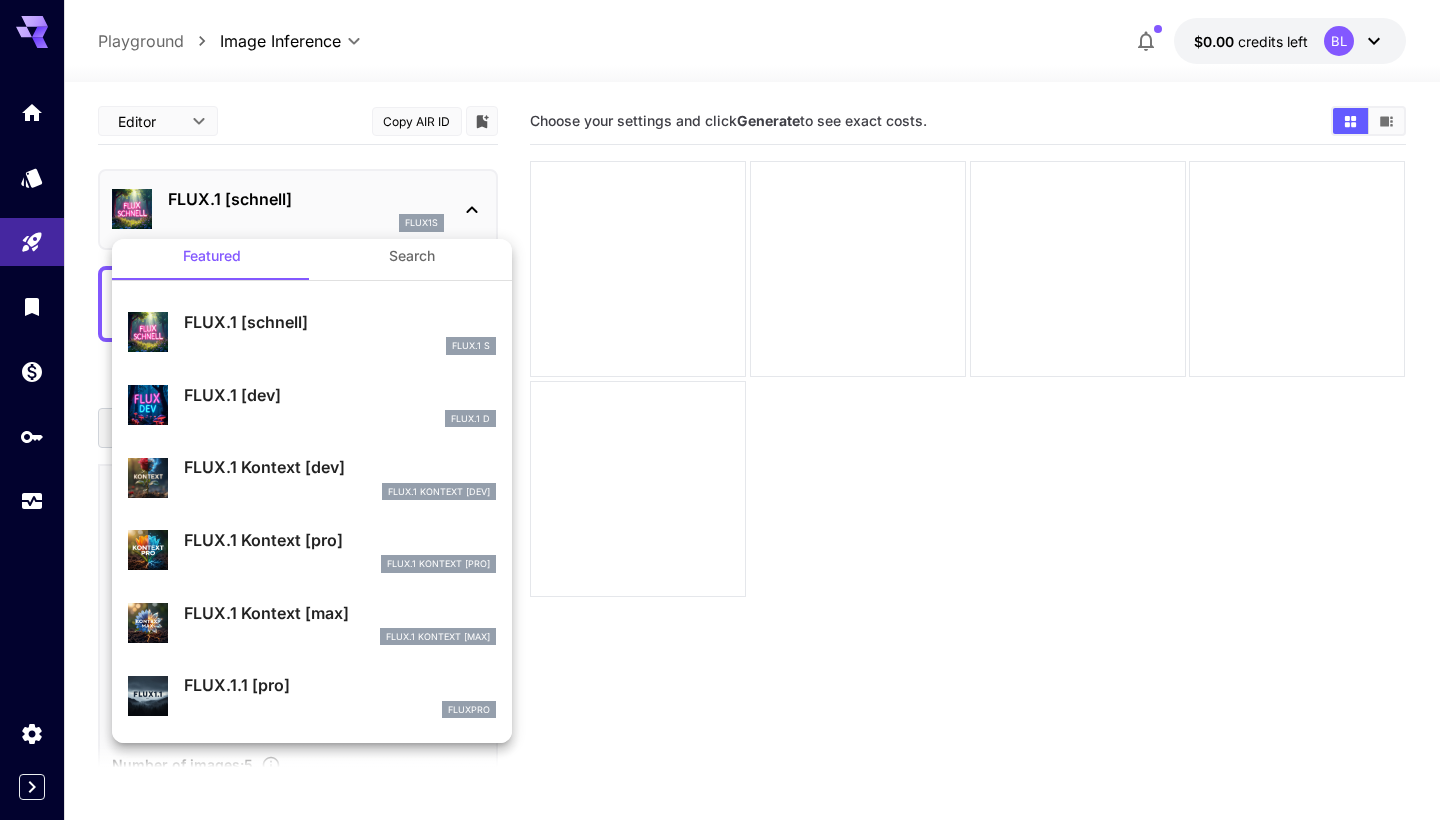 click on "FlUX.1 Kontext [pro]" at bounding box center (340, 564) 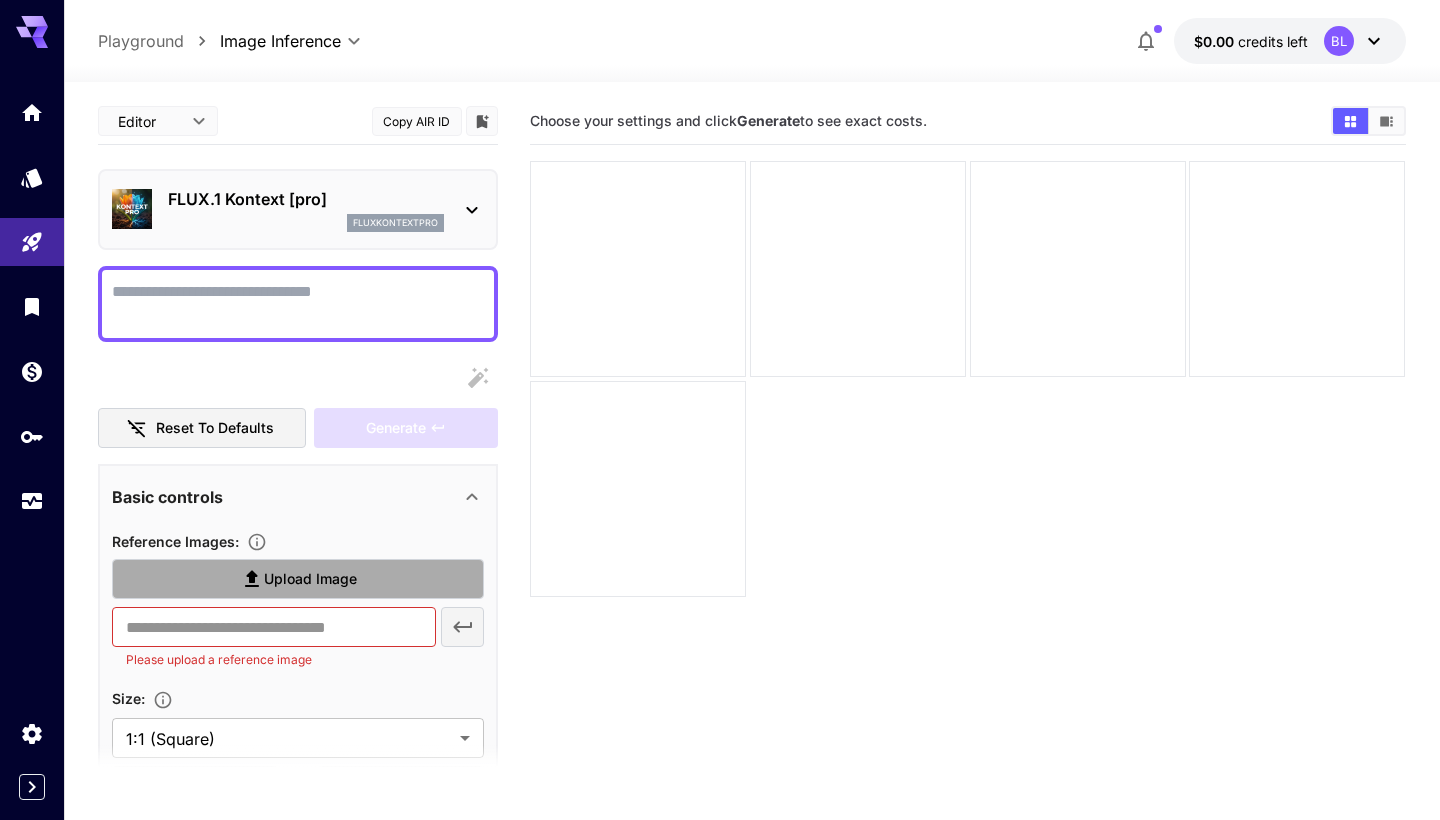 click on "Upload Image" at bounding box center (298, 579) 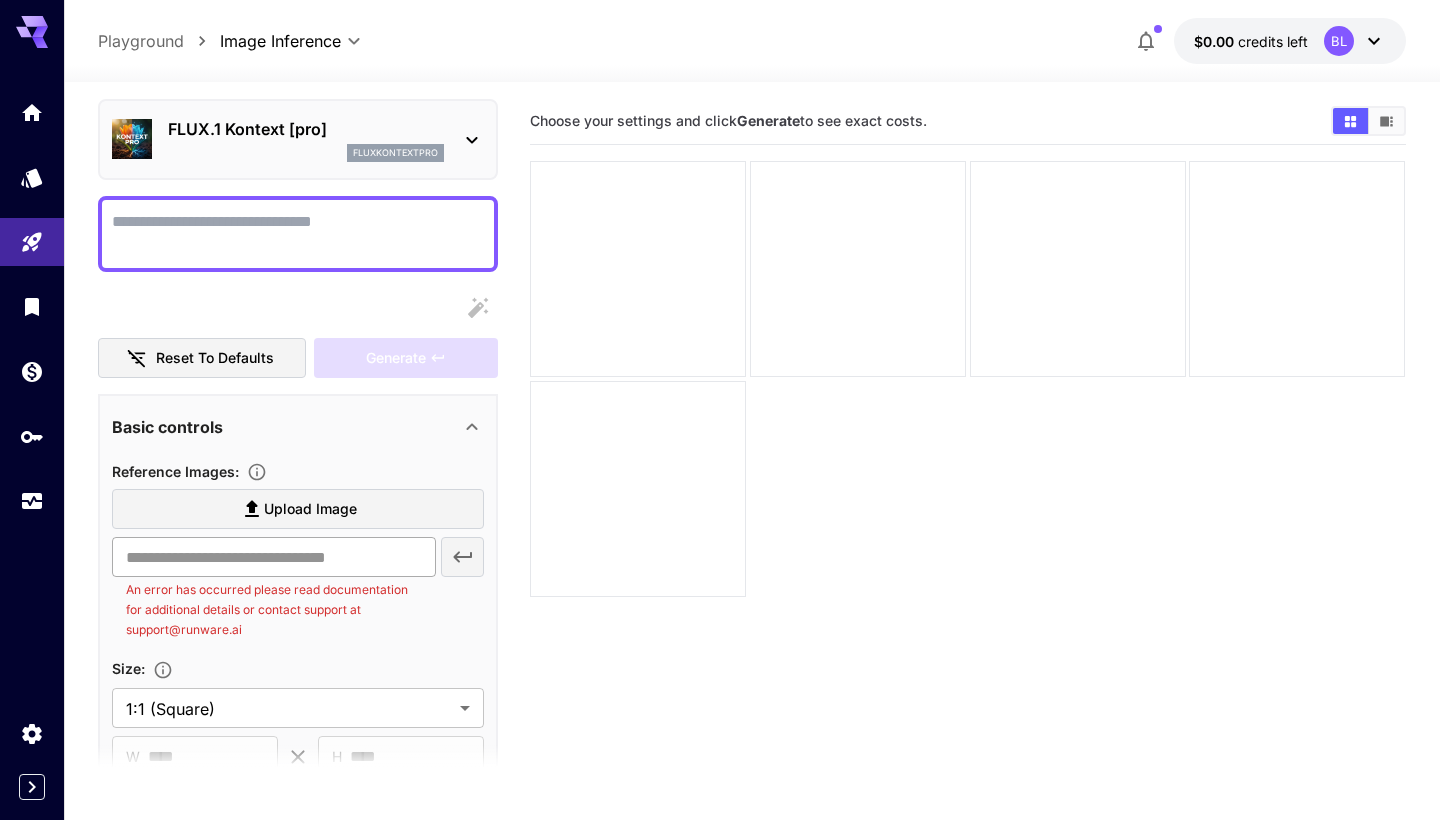 scroll, scrollTop: 73, scrollLeft: 0, axis: vertical 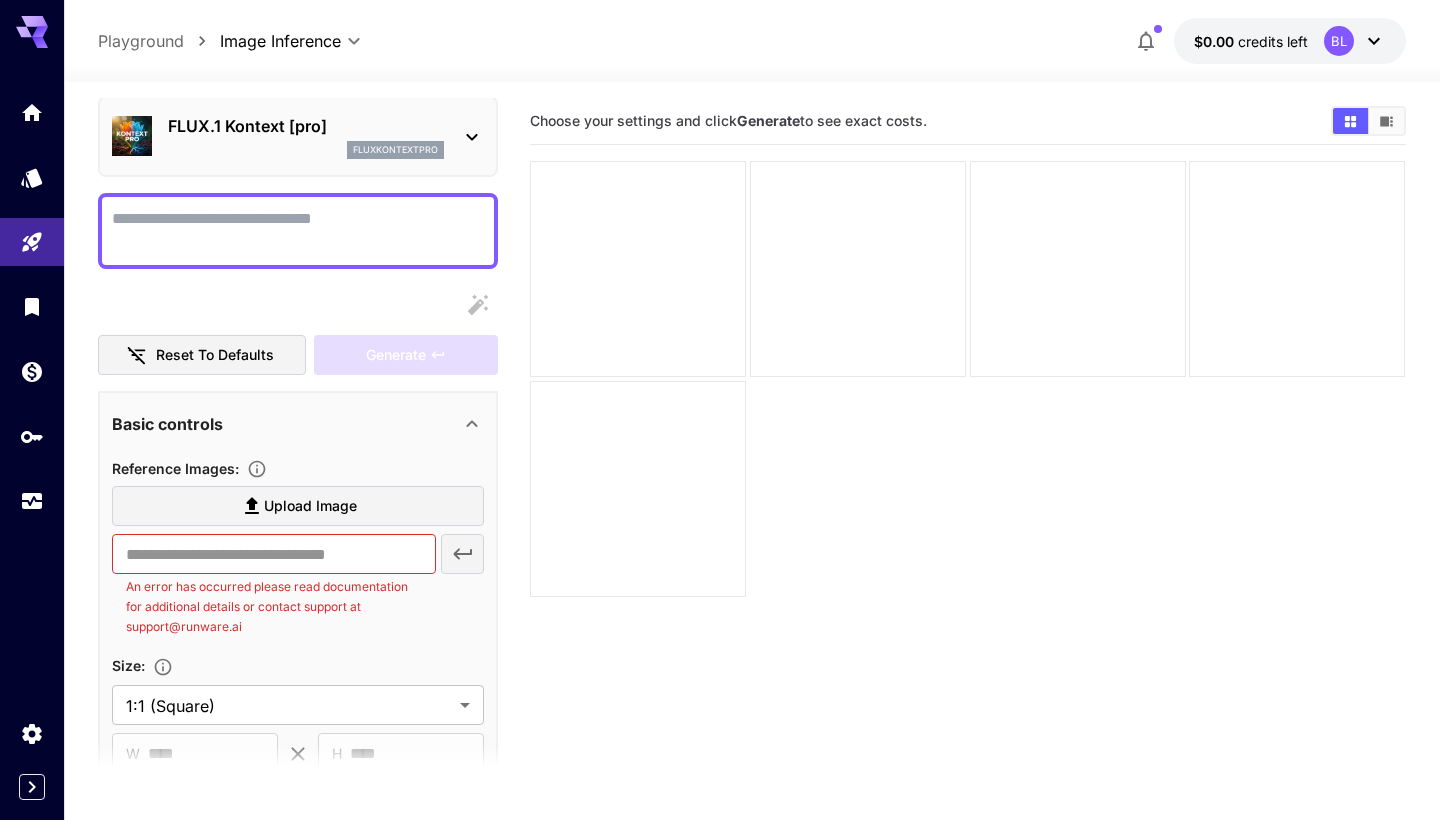 click on "Upload Image" at bounding box center [298, 506] 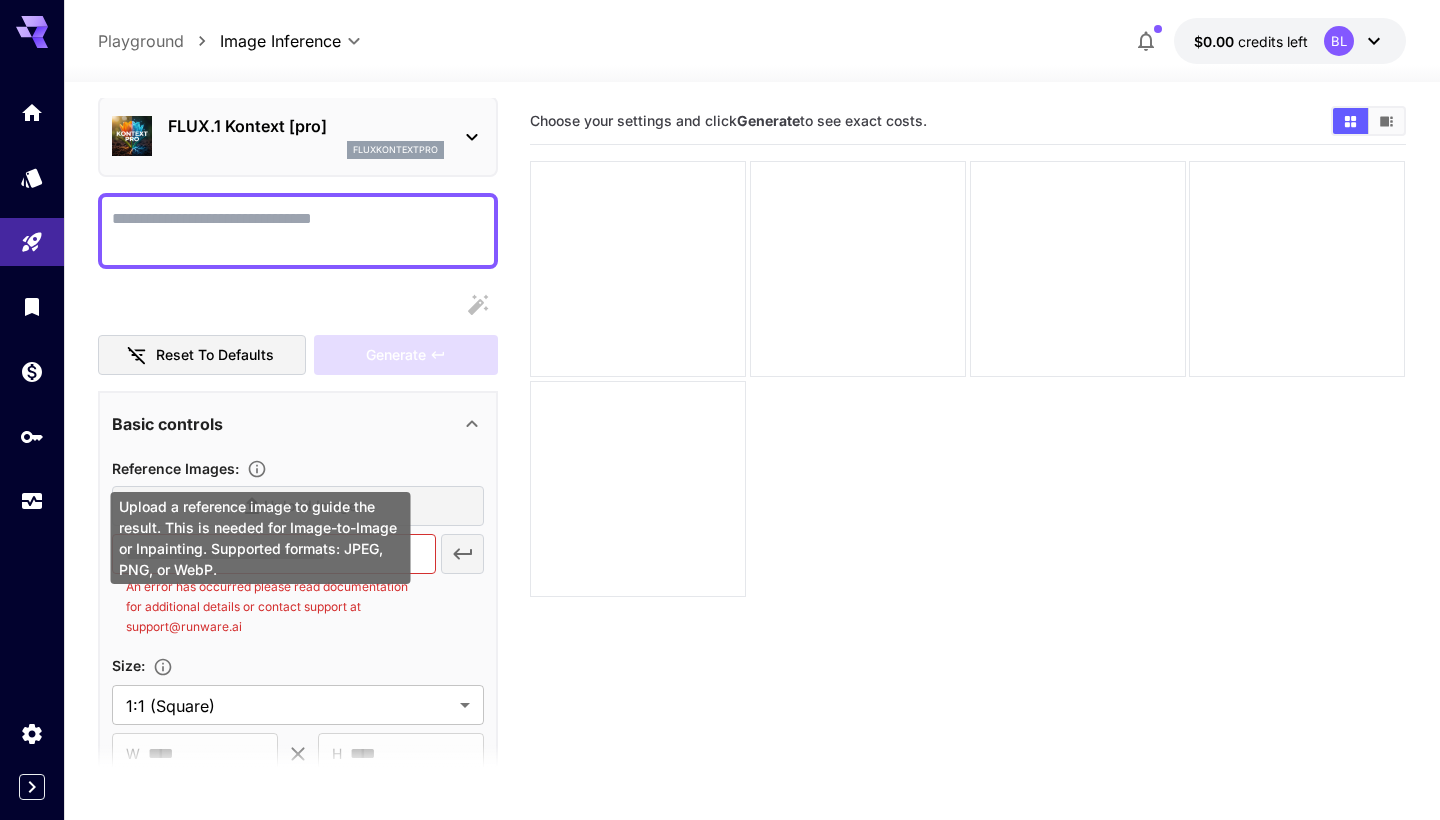 click 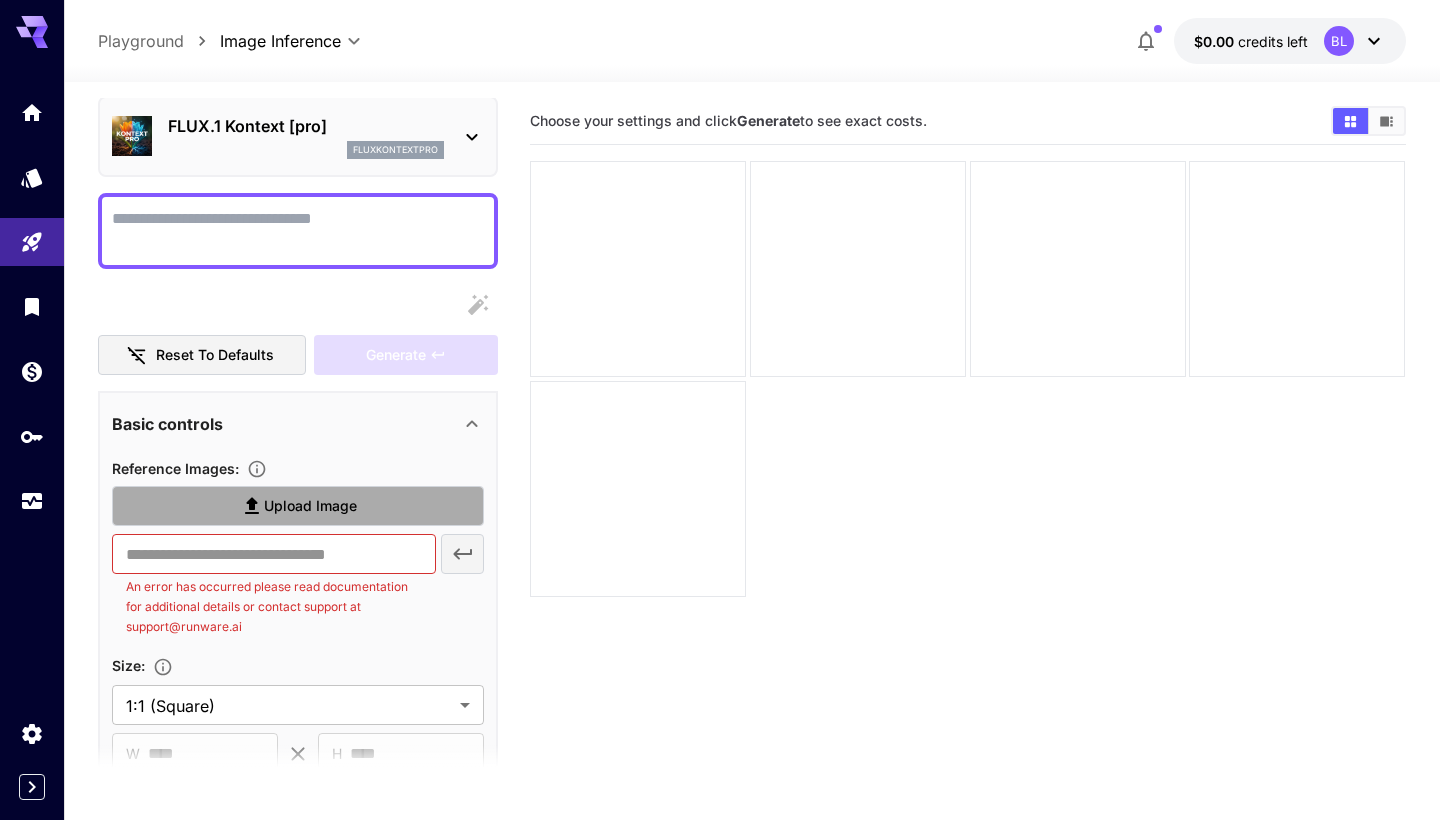 click on "Upload Image" at bounding box center (298, 506) 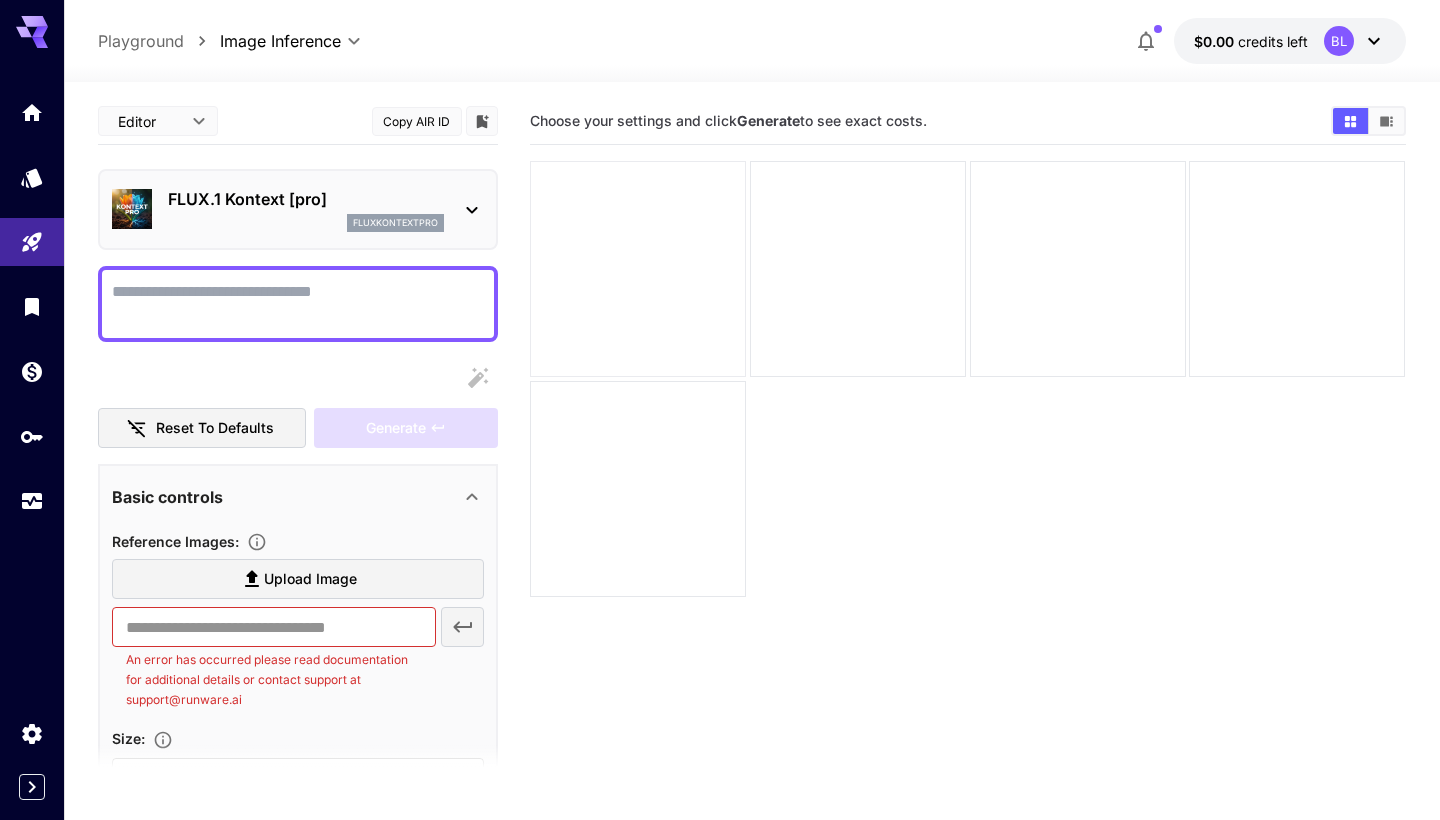 scroll, scrollTop: 0, scrollLeft: 0, axis: both 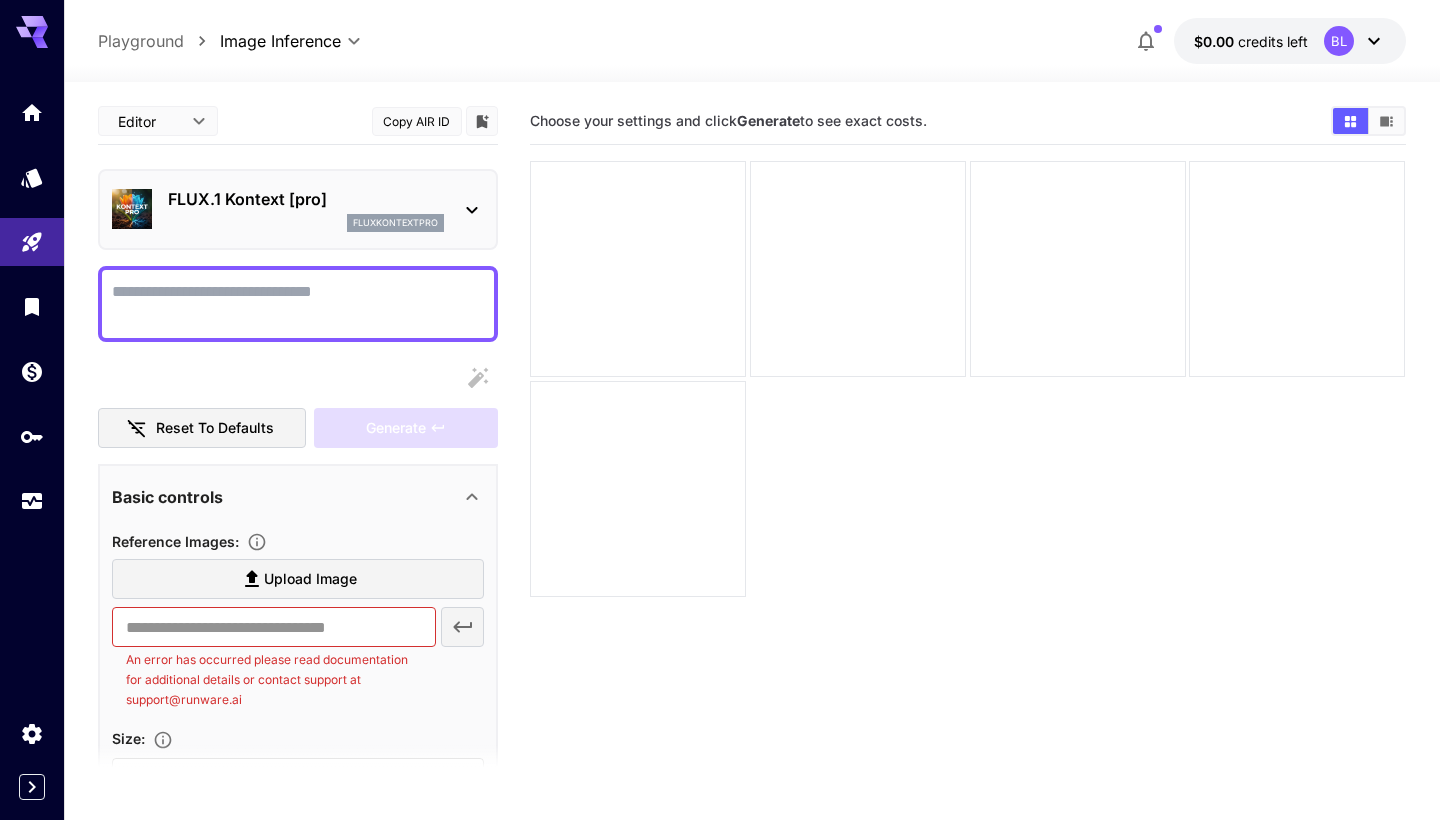 click 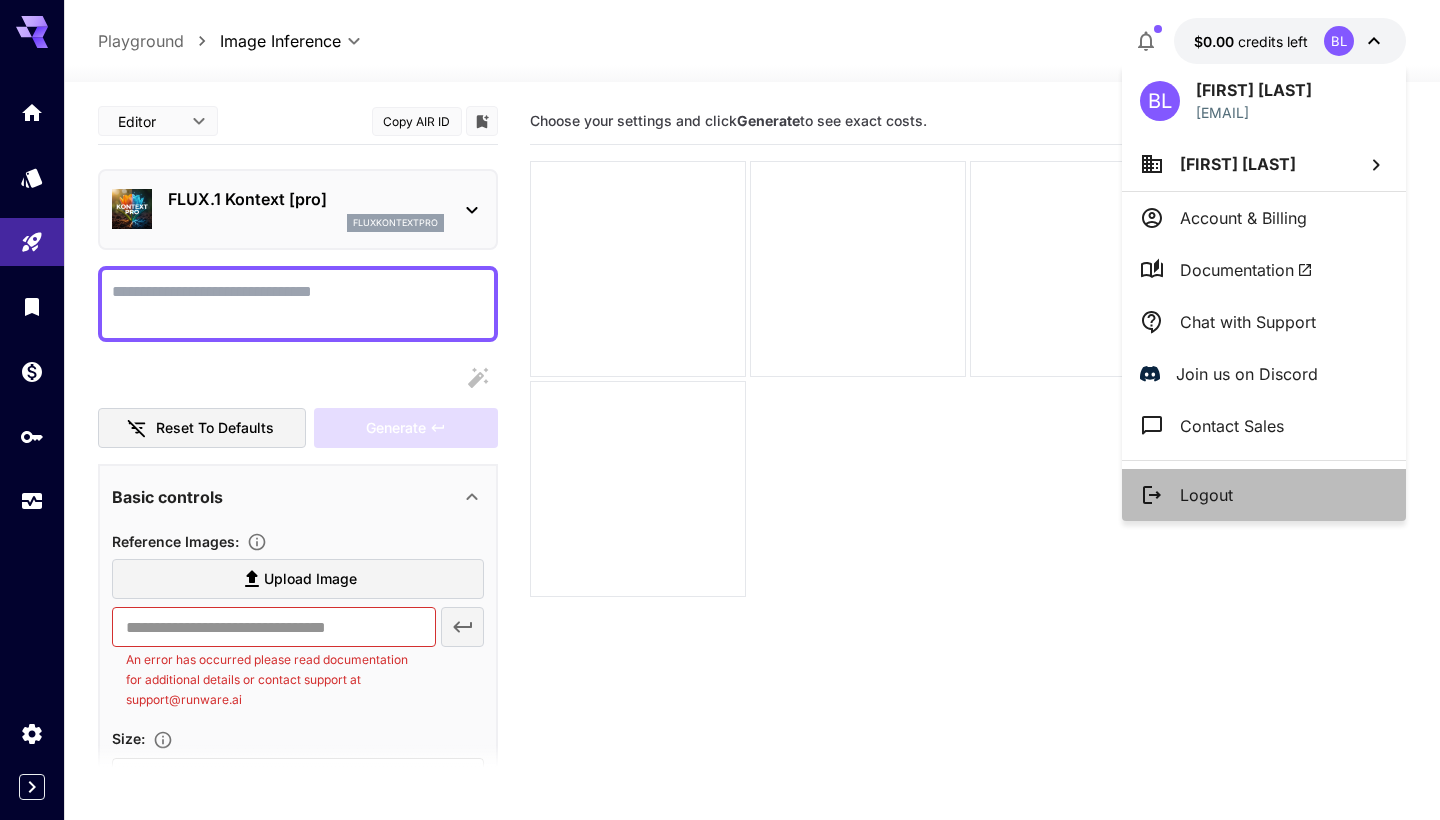 click on "Logout" at bounding box center (1264, 495) 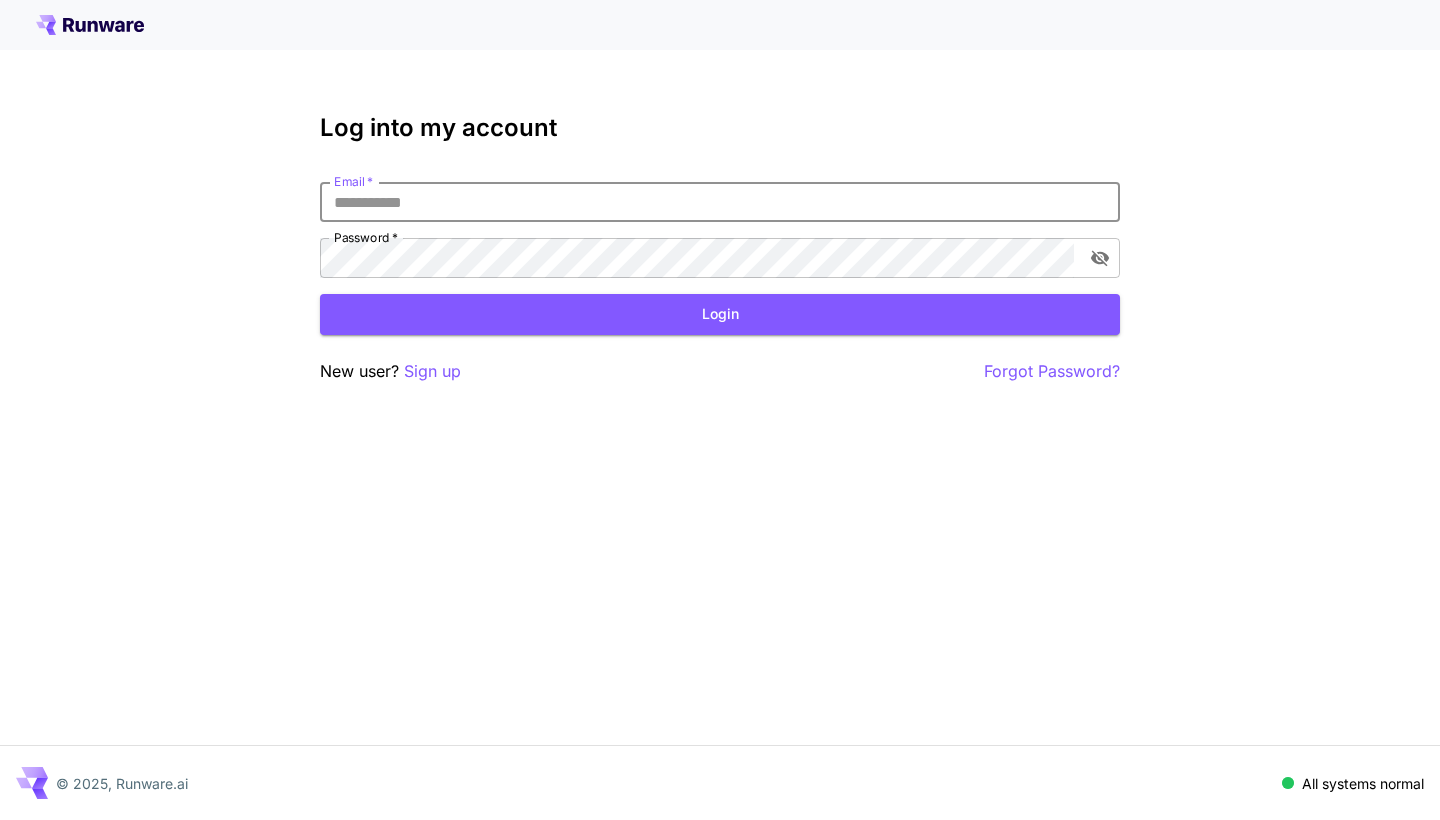 scroll, scrollTop: 0, scrollLeft: 0, axis: both 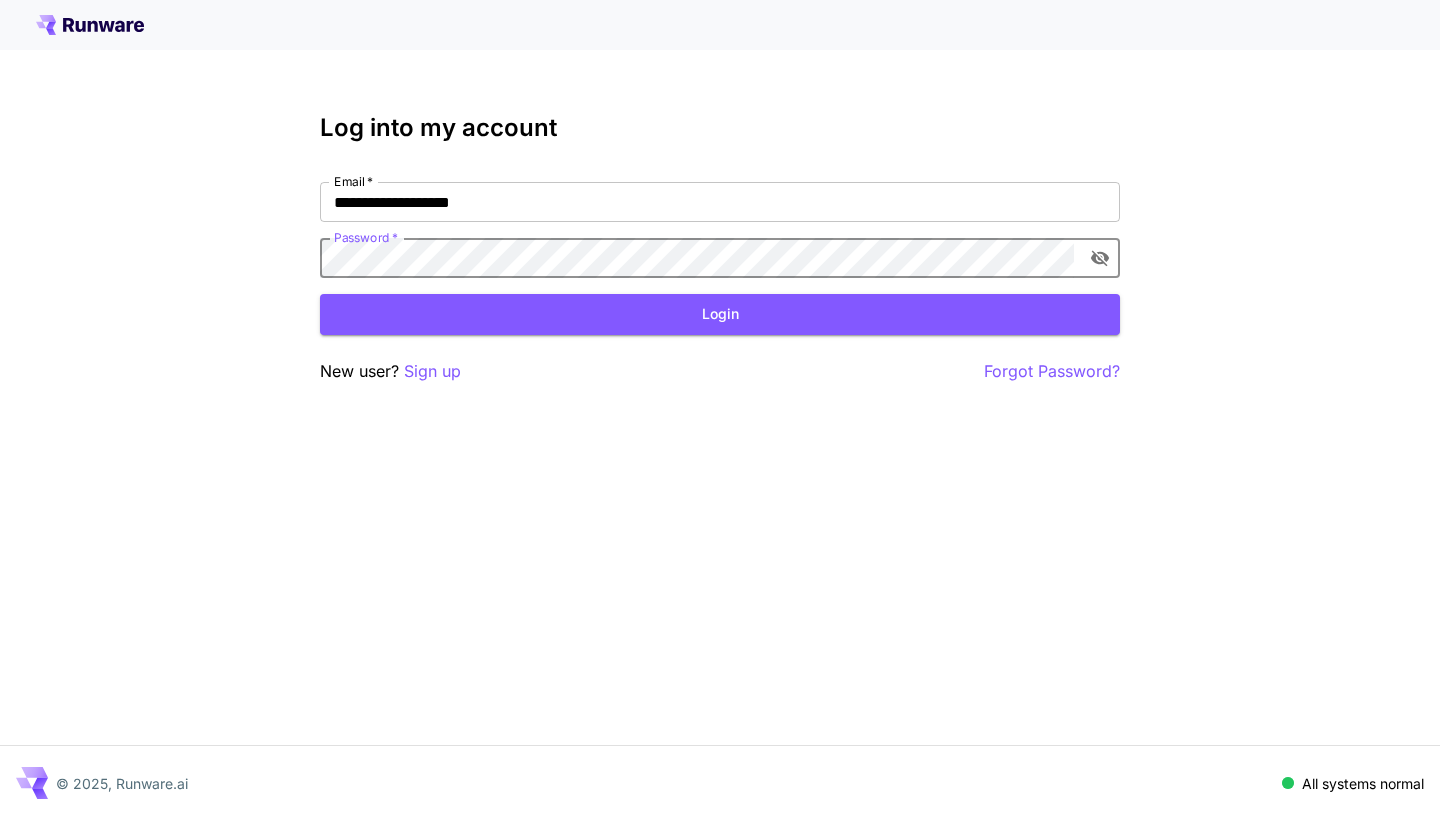 click at bounding box center (1100, 258) 